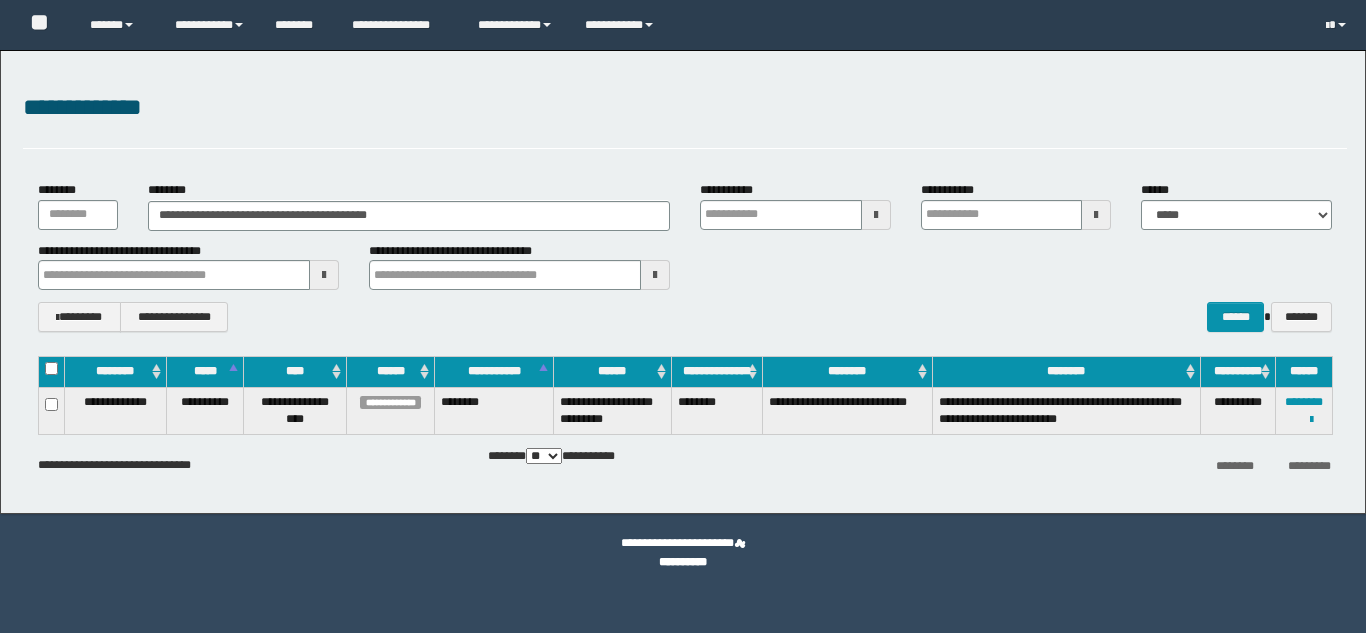 scroll, scrollTop: 0, scrollLeft: 0, axis: both 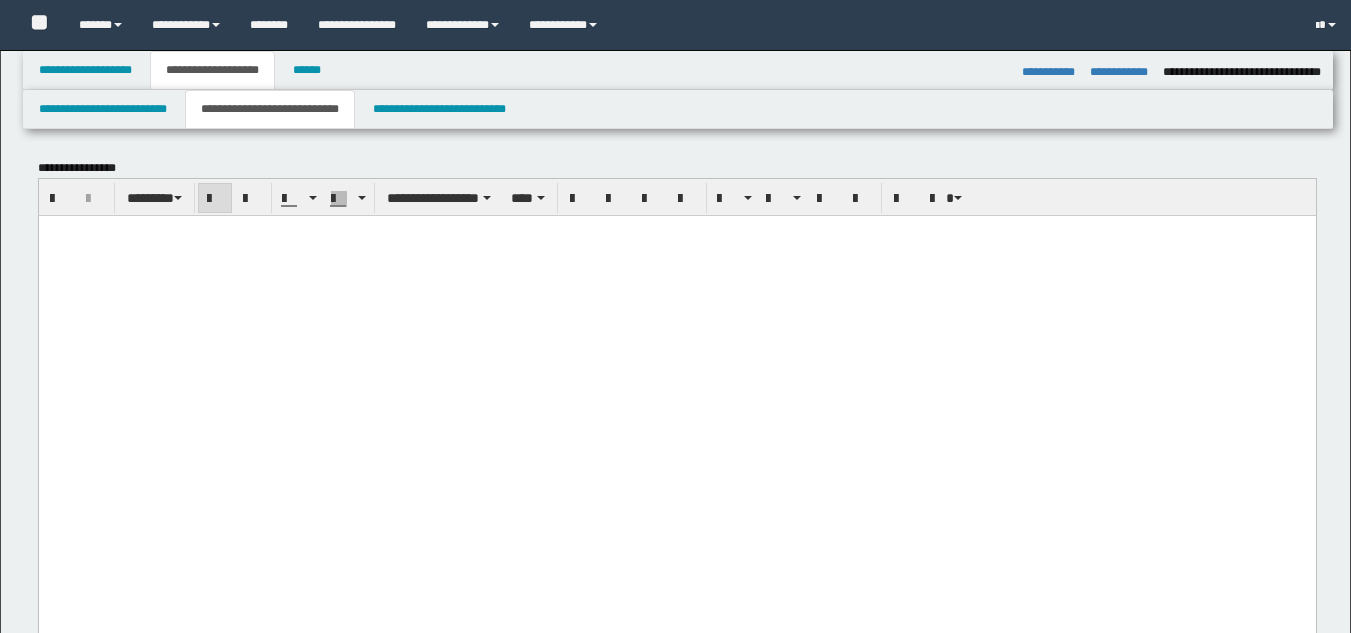 select on "*" 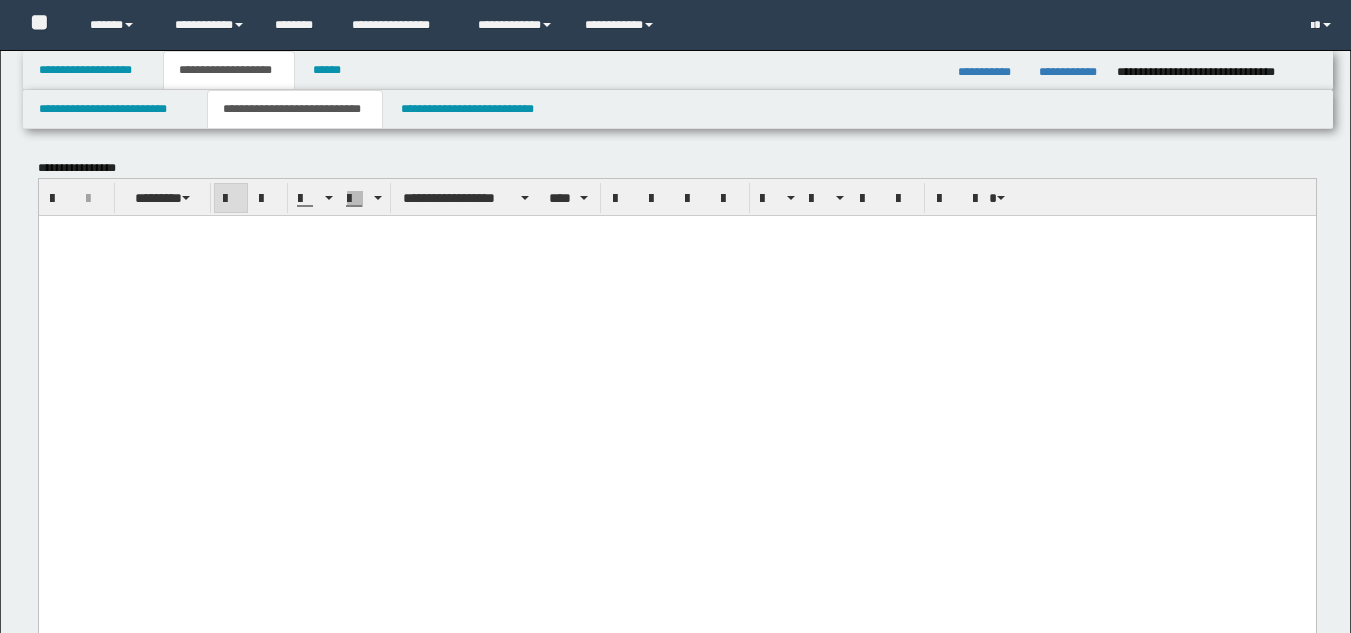 scroll, scrollTop: 573, scrollLeft: 0, axis: vertical 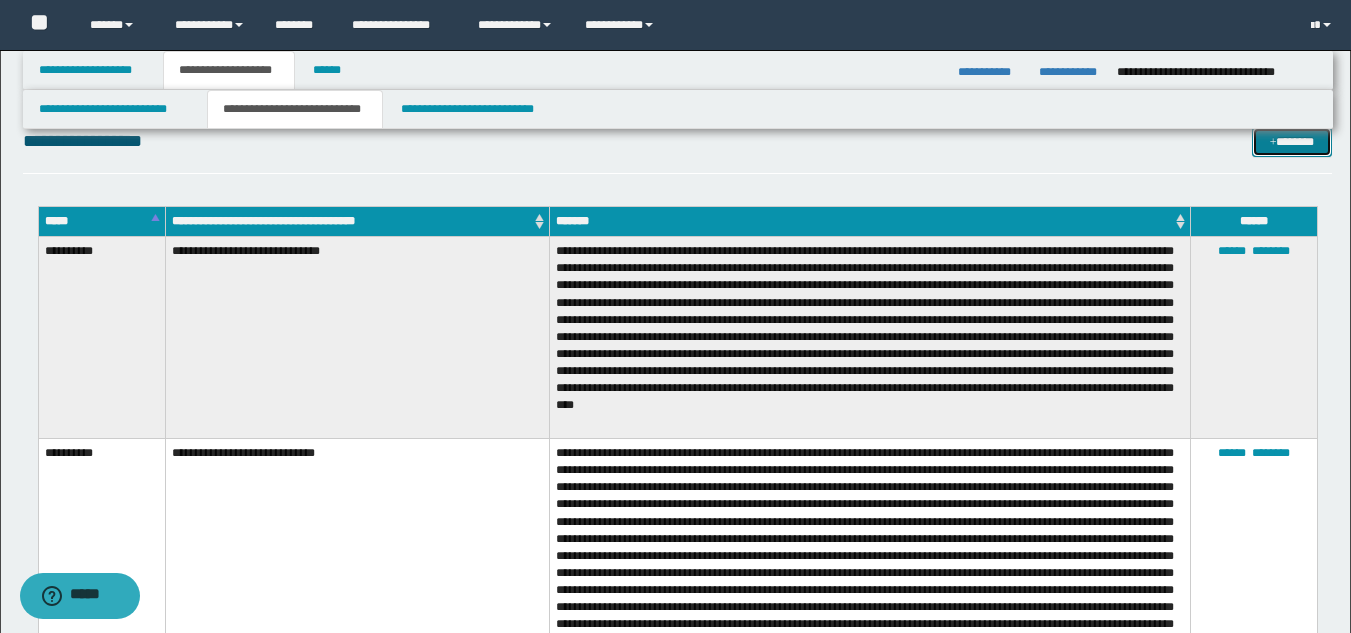 click on "*******" at bounding box center [1292, 142] 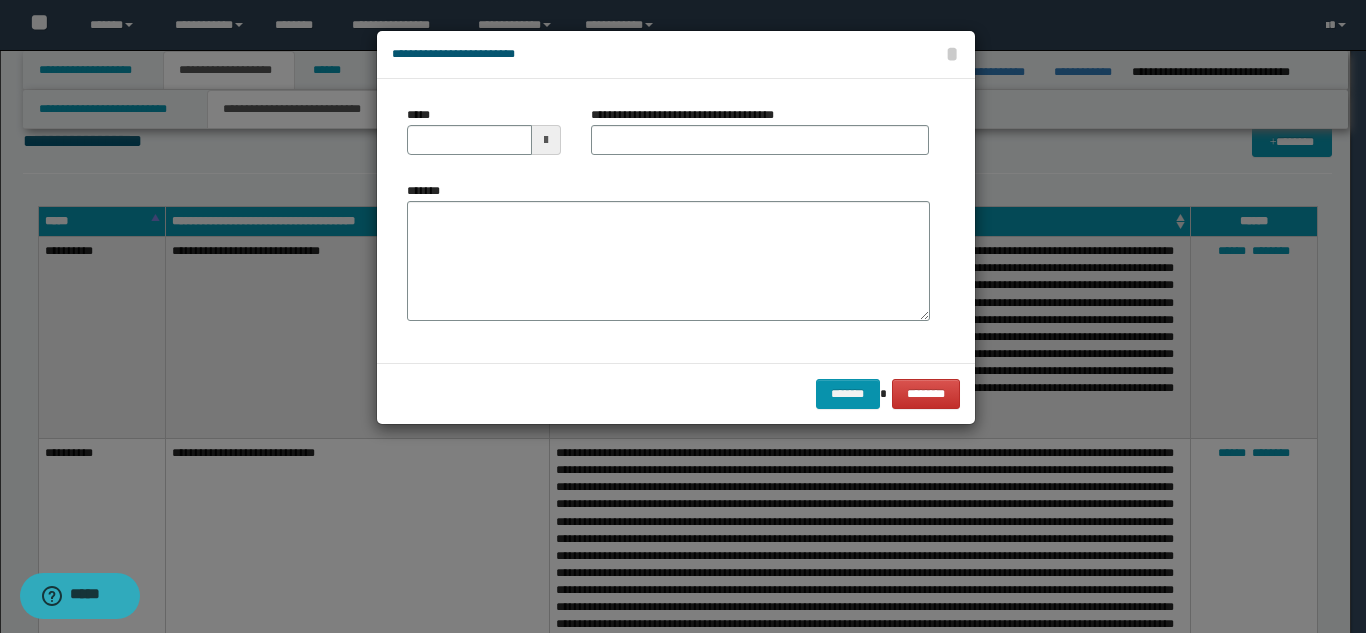 click on "*****" at bounding box center [484, 138] 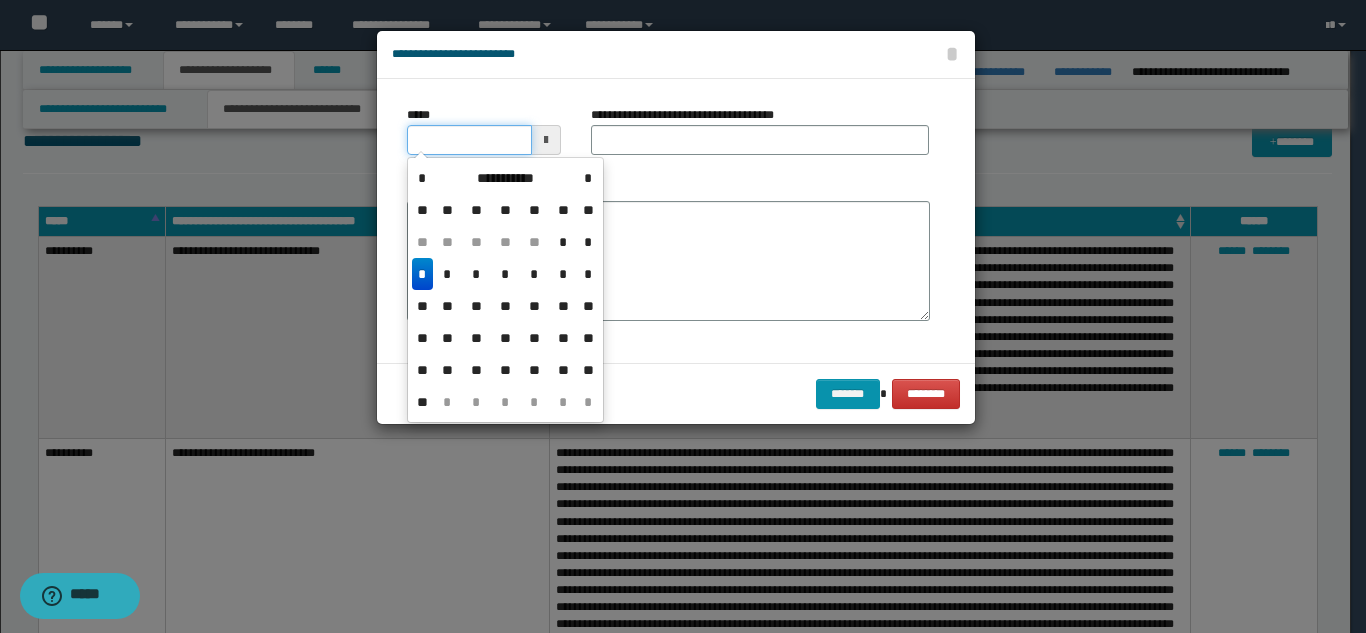 click on "*****" at bounding box center (469, 140) 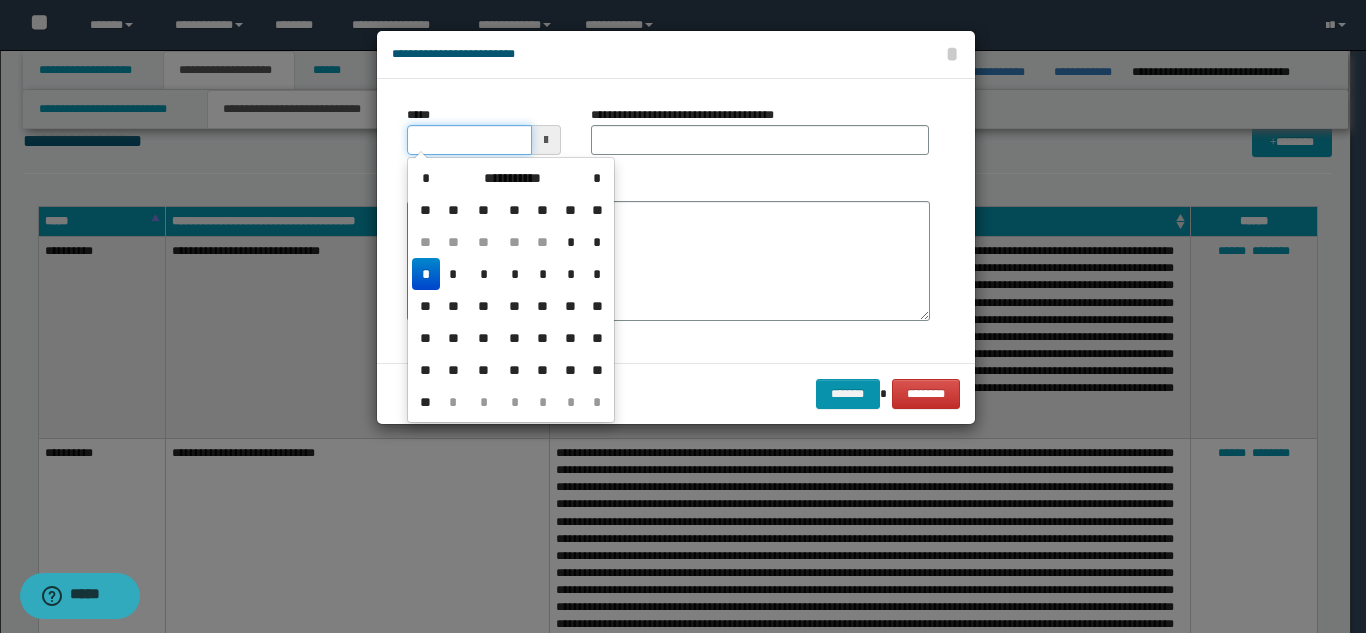 type on "**********" 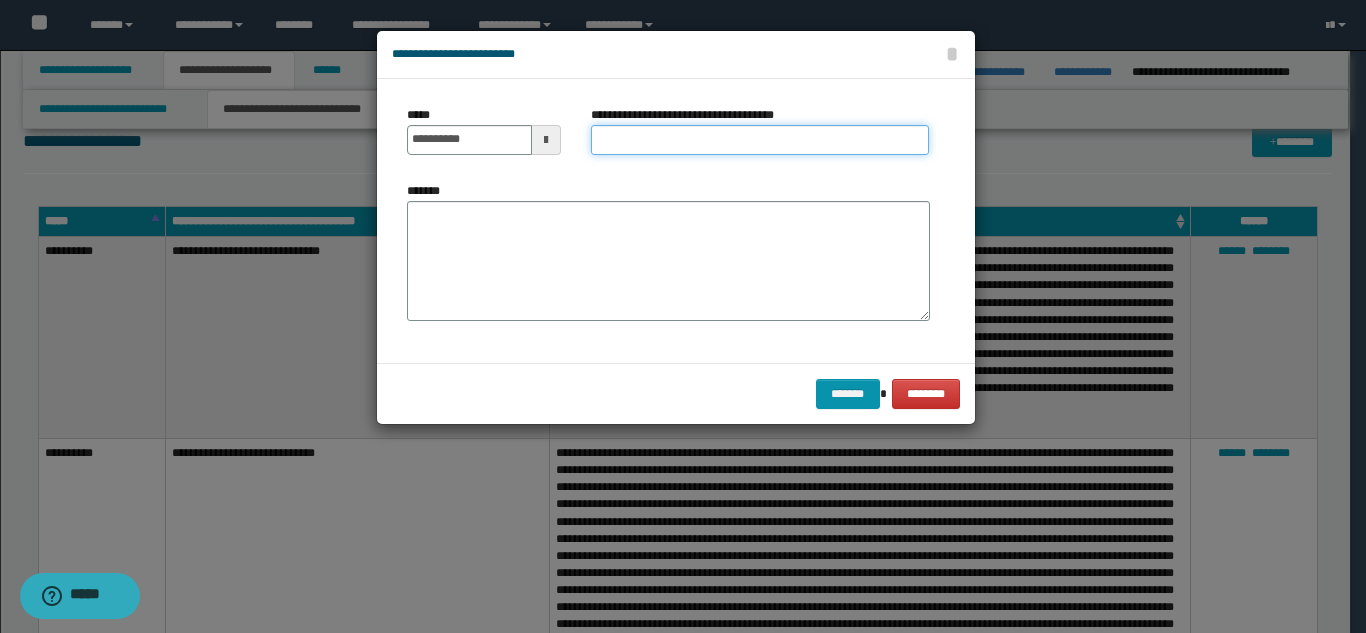 paste on "**********" 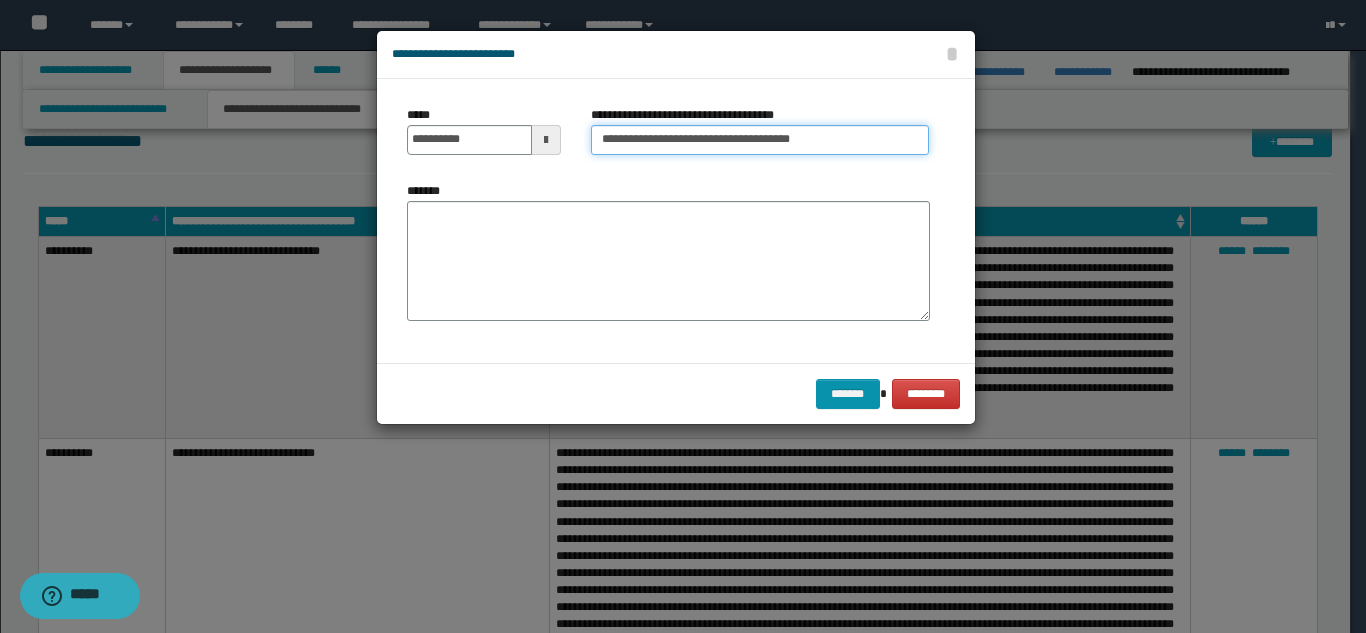 type on "**********" 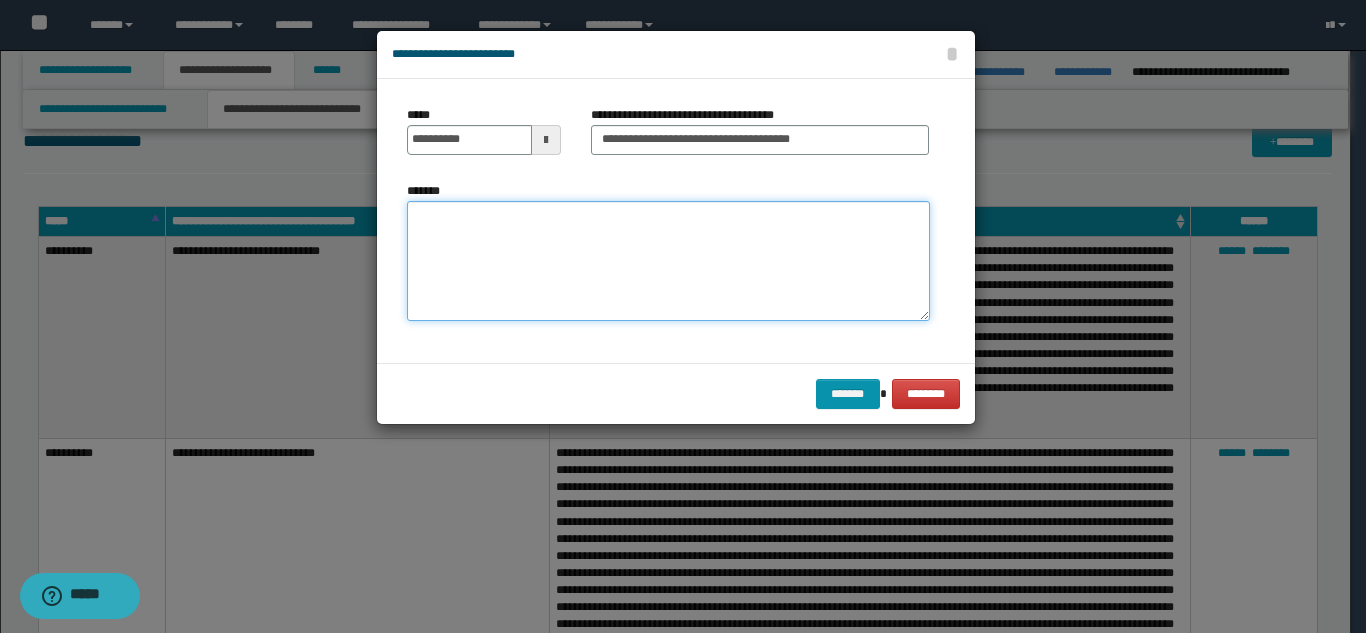 paste on "**********" 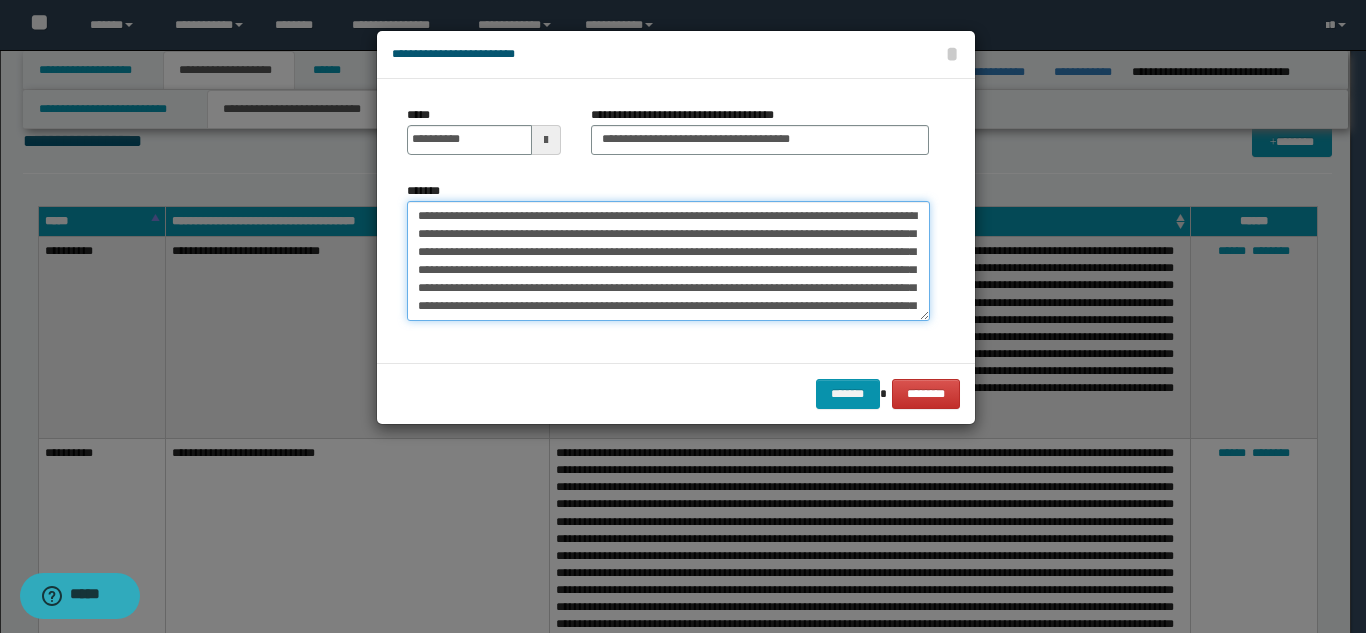 scroll, scrollTop: 354, scrollLeft: 0, axis: vertical 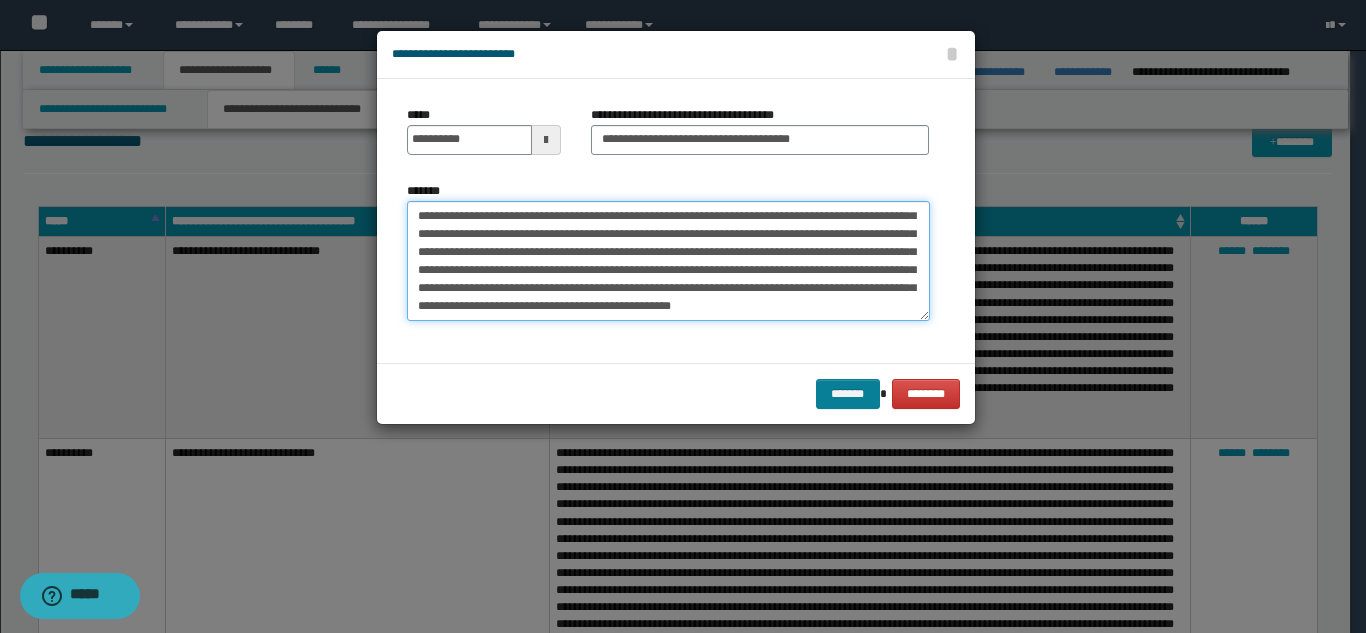 type on "**********" 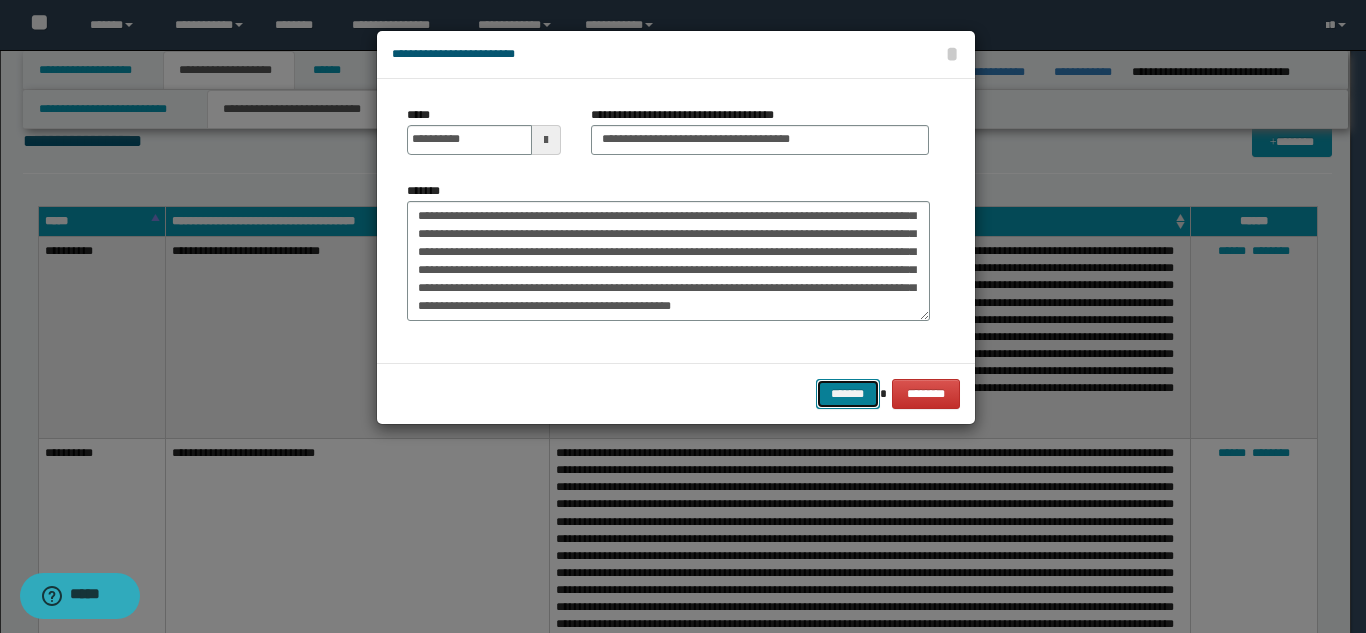 click on "*******" at bounding box center [848, 394] 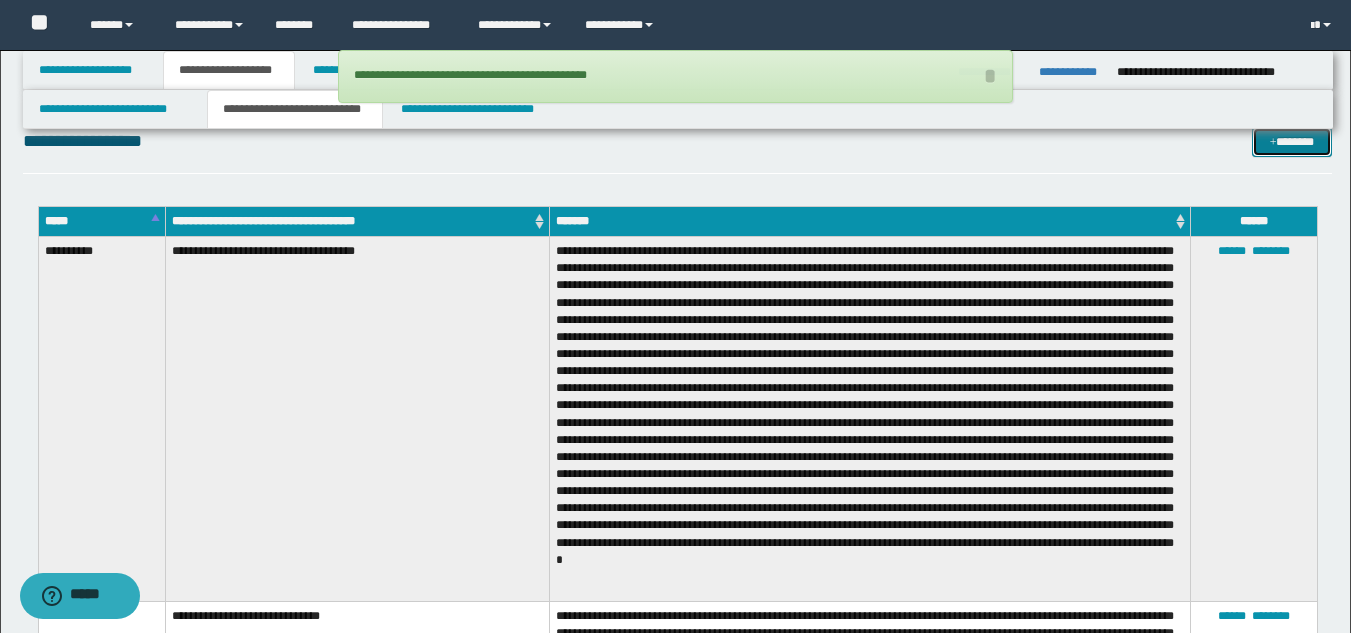 click on "*******" at bounding box center [1292, 142] 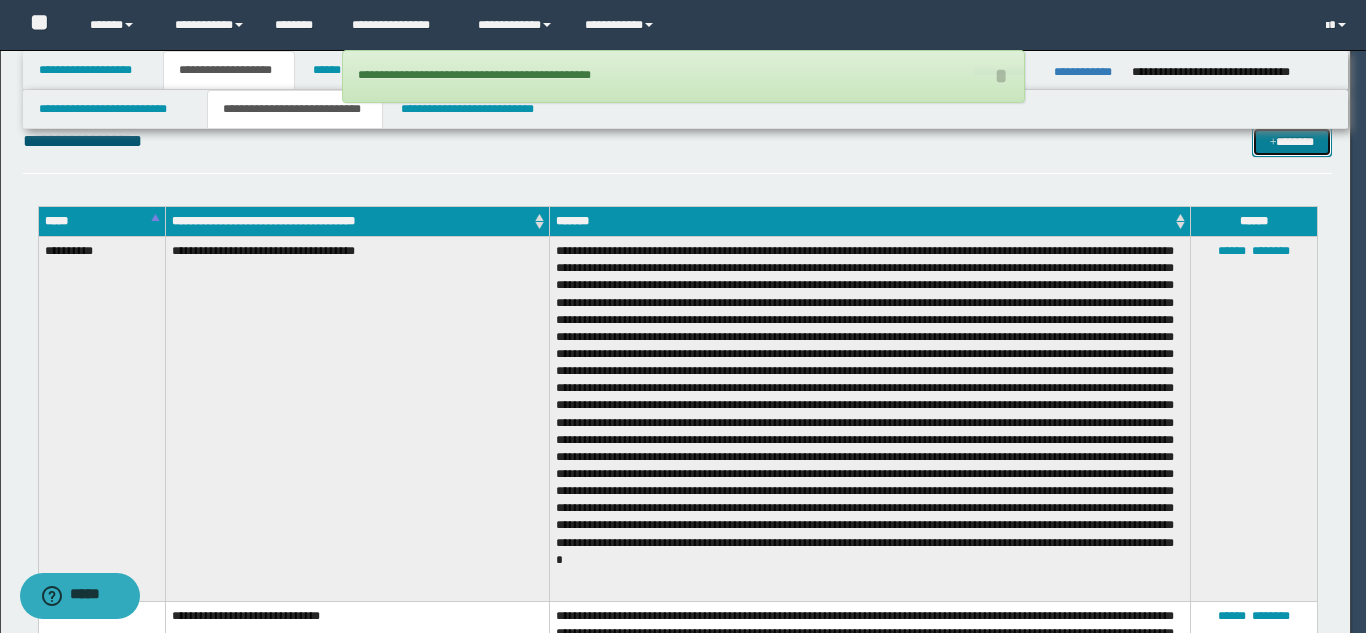 scroll, scrollTop: 0, scrollLeft: 0, axis: both 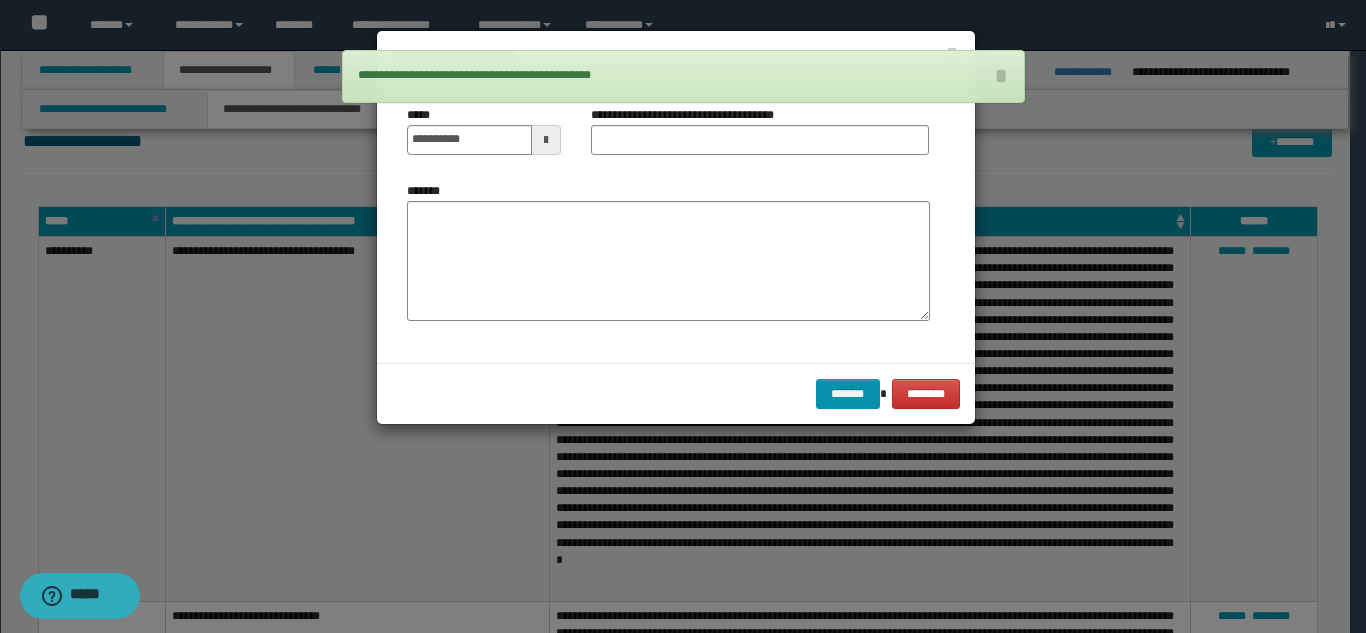 click on "**********" at bounding box center [484, 138] 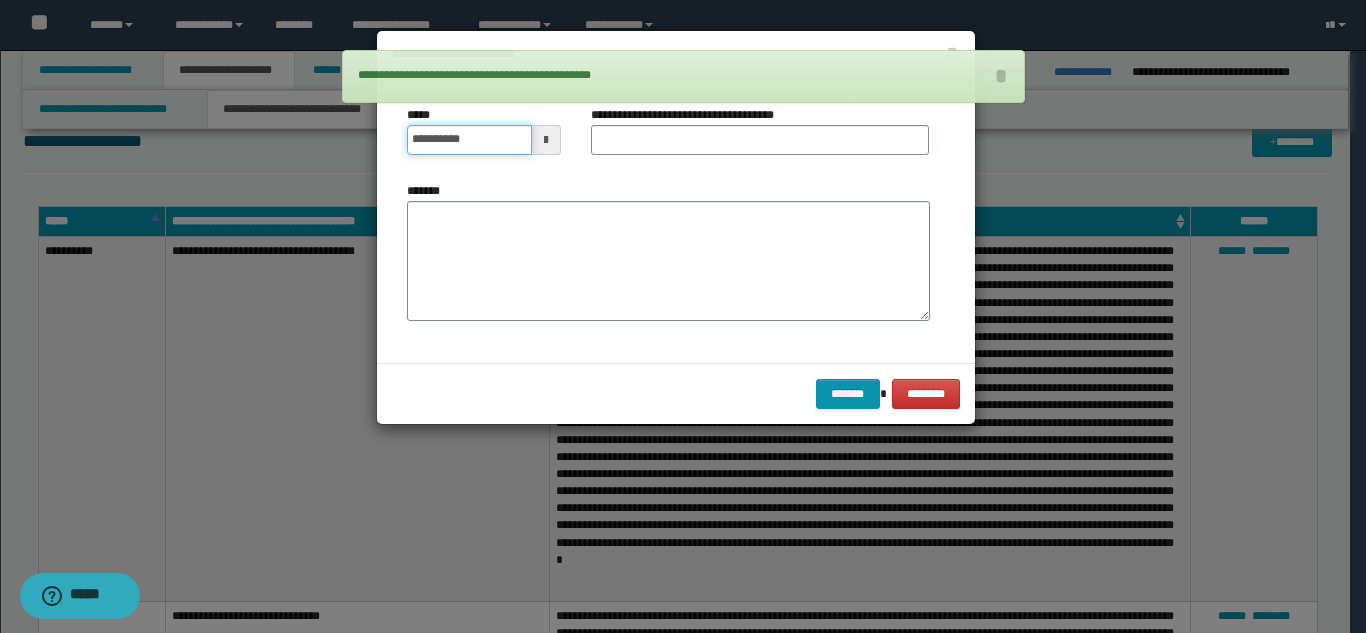 click on "**********" at bounding box center [469, 140] 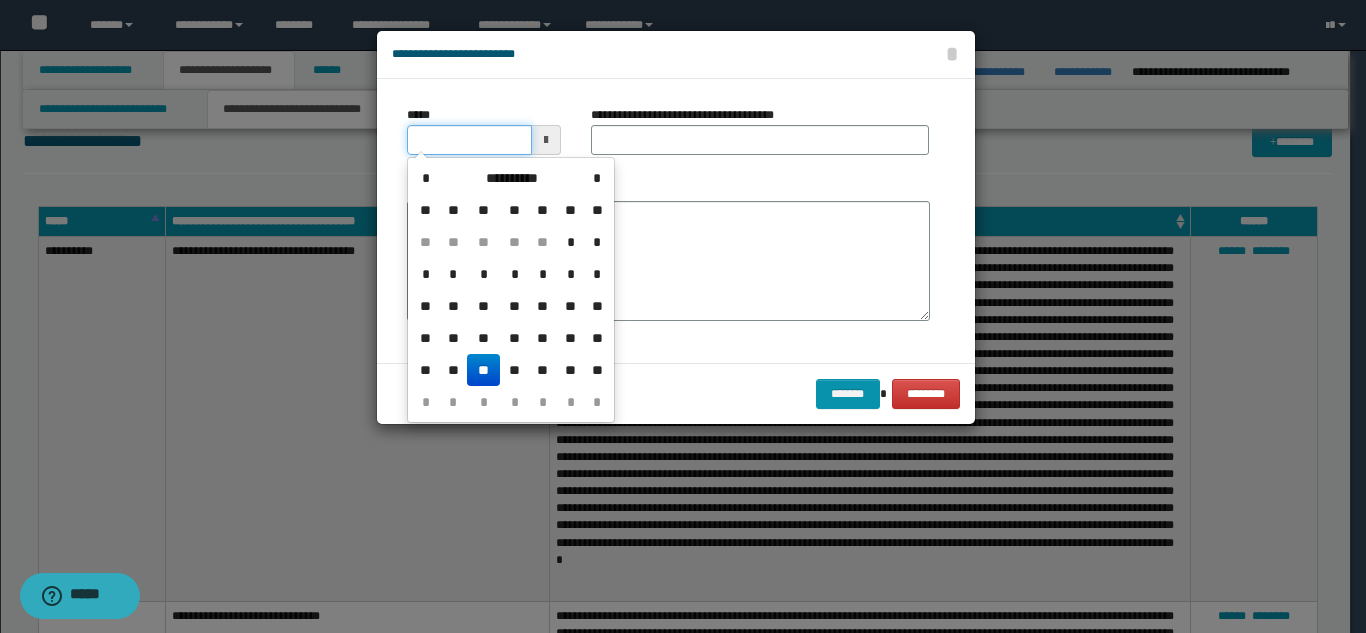 type on "**********" 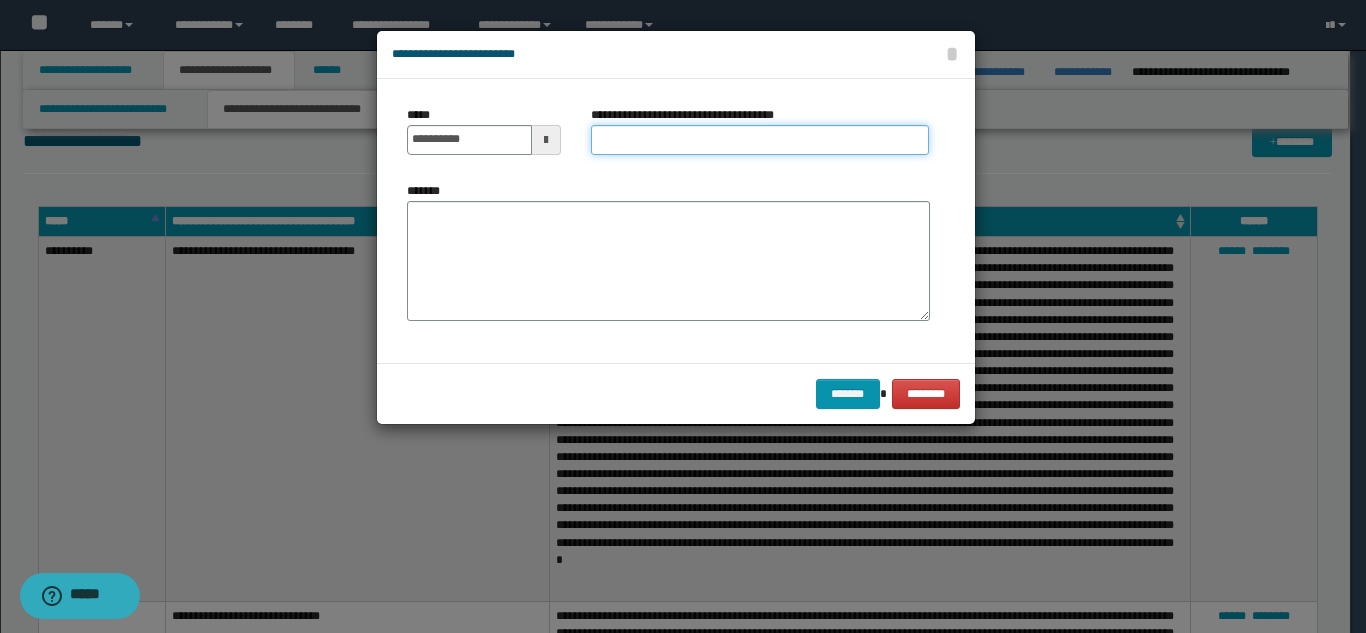 paste on "**********" 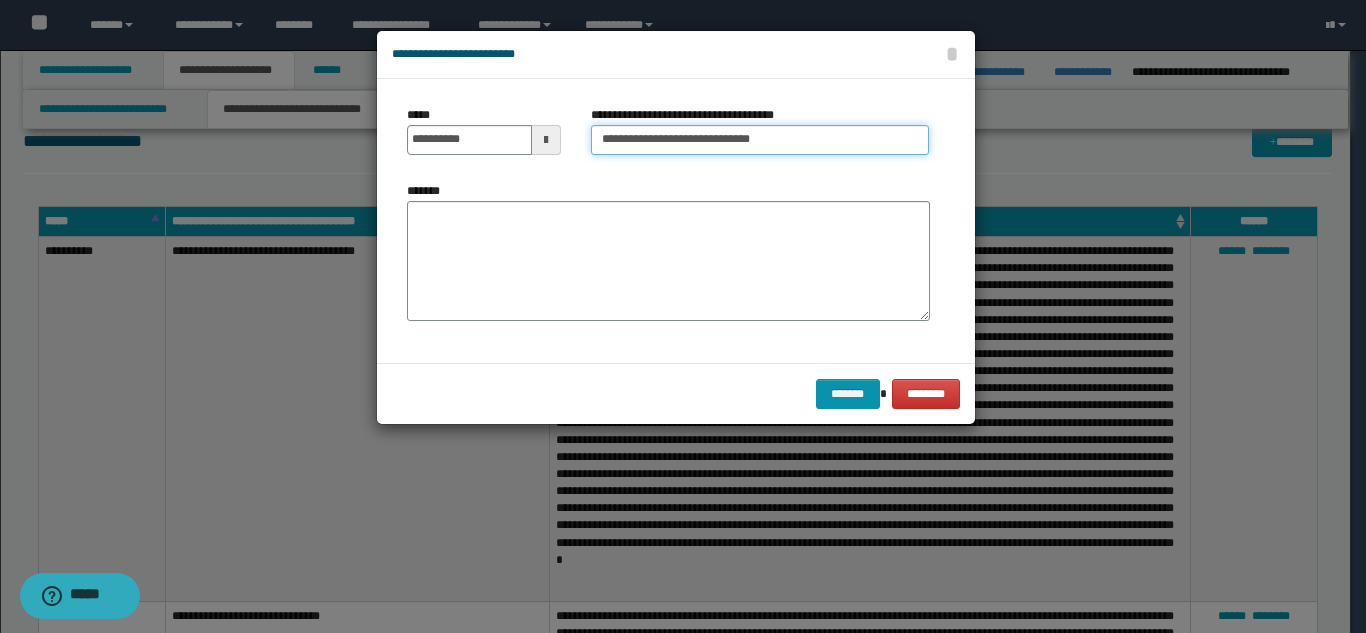 type on "**********" 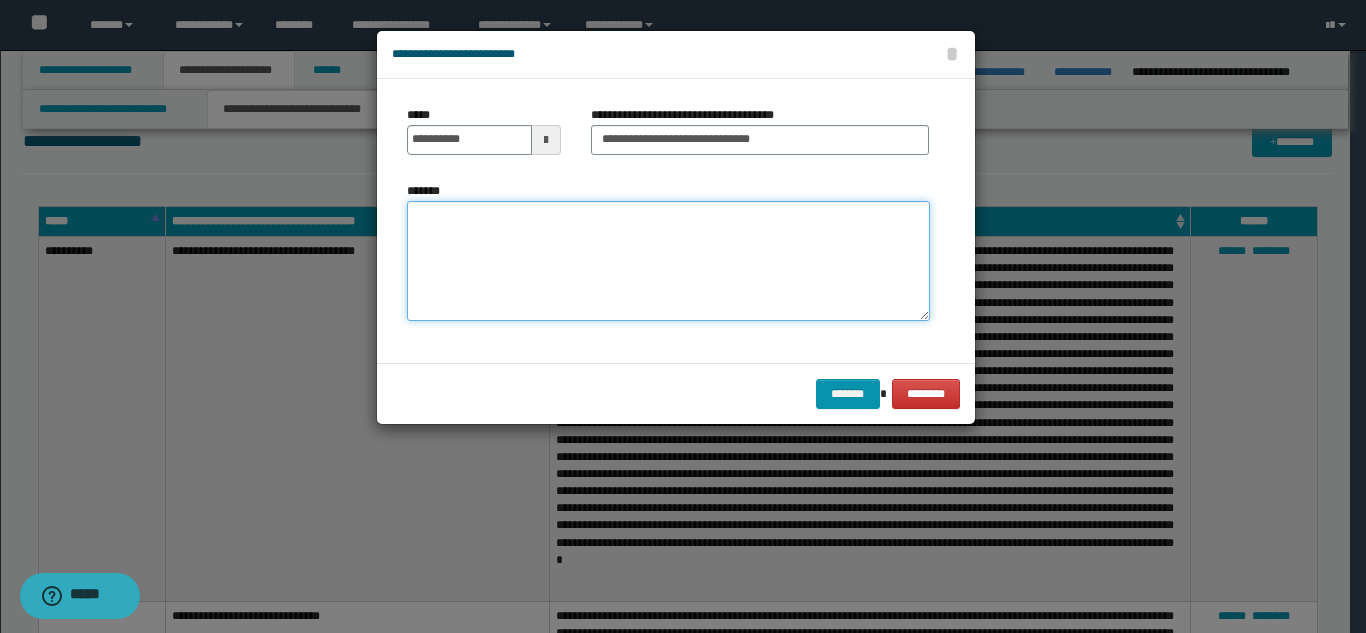 paste on "**********" 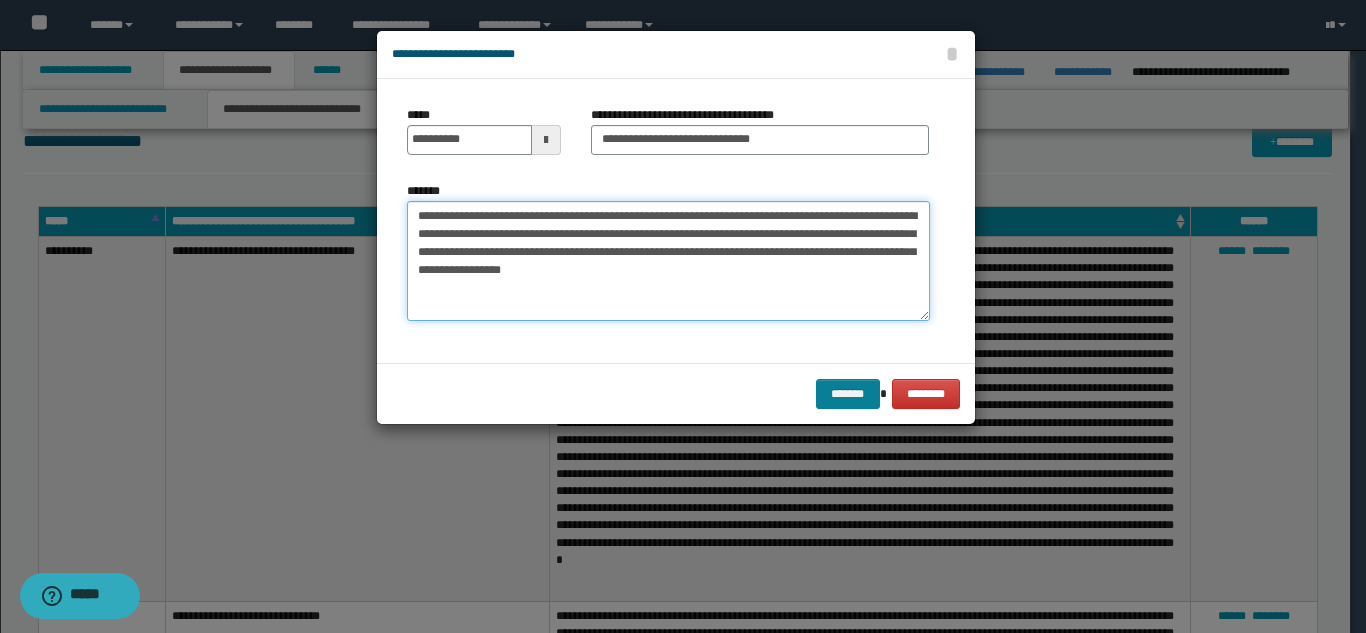 type on "**********" 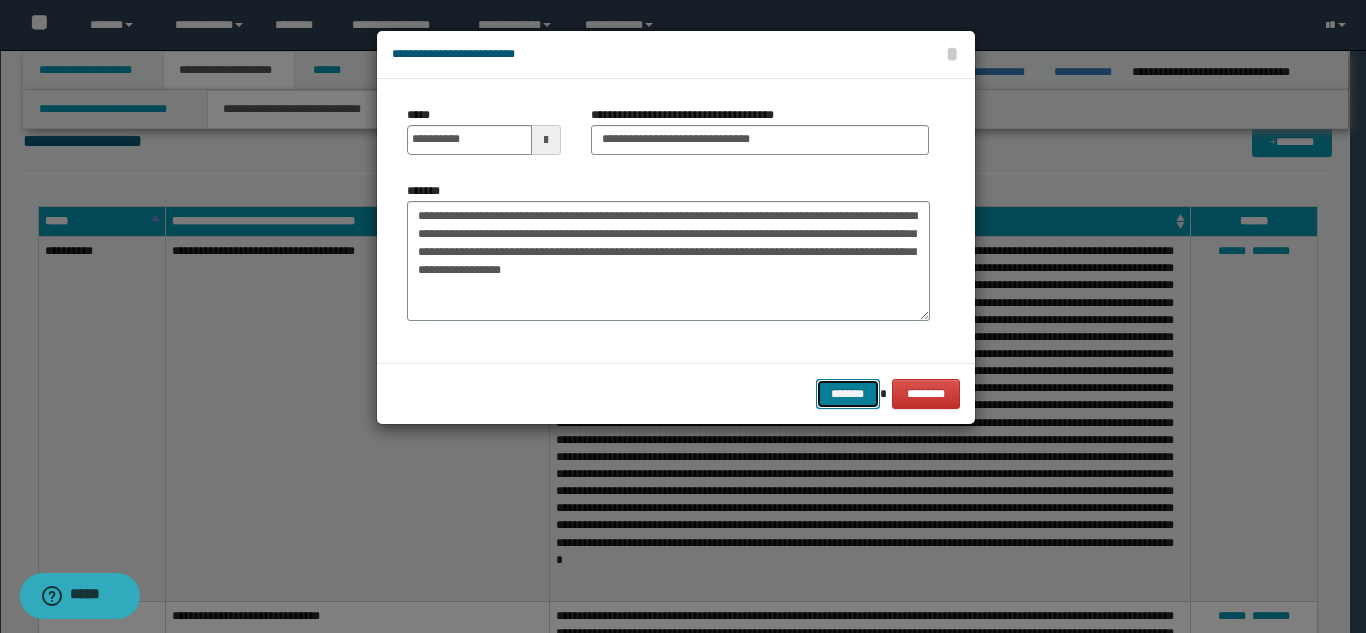 click on "*******" at bounding box center (848, 394) 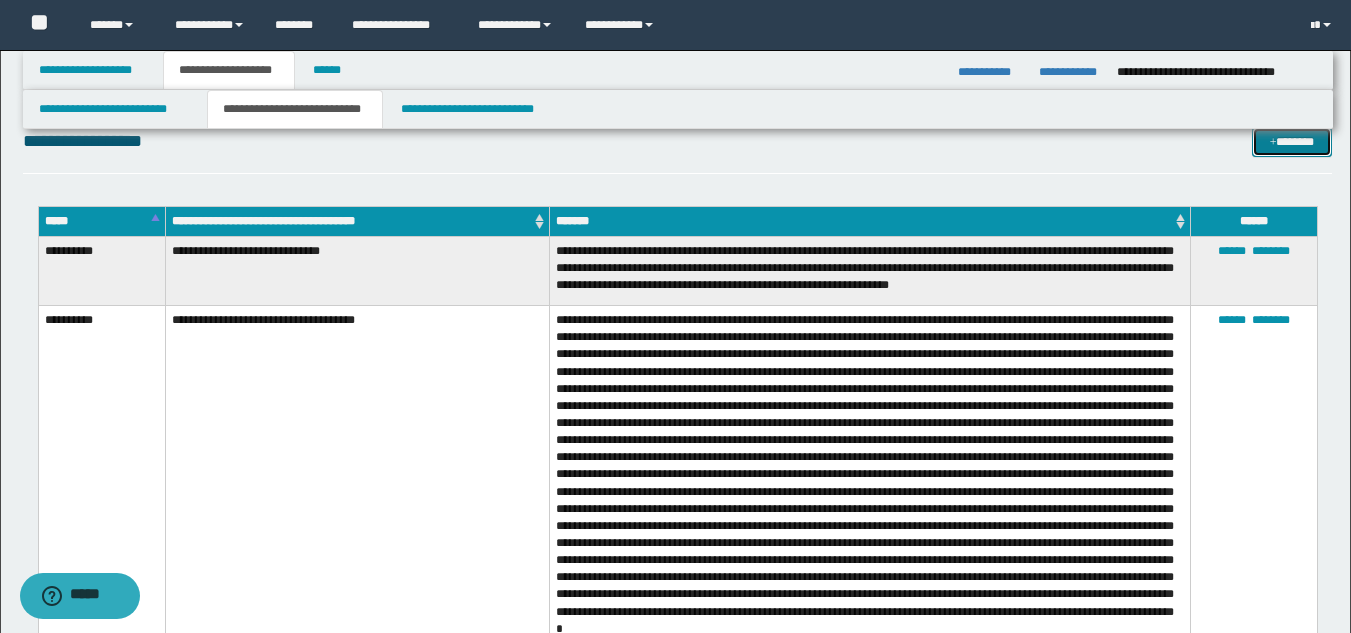click on "*******" at bounding box center [1292, 142] 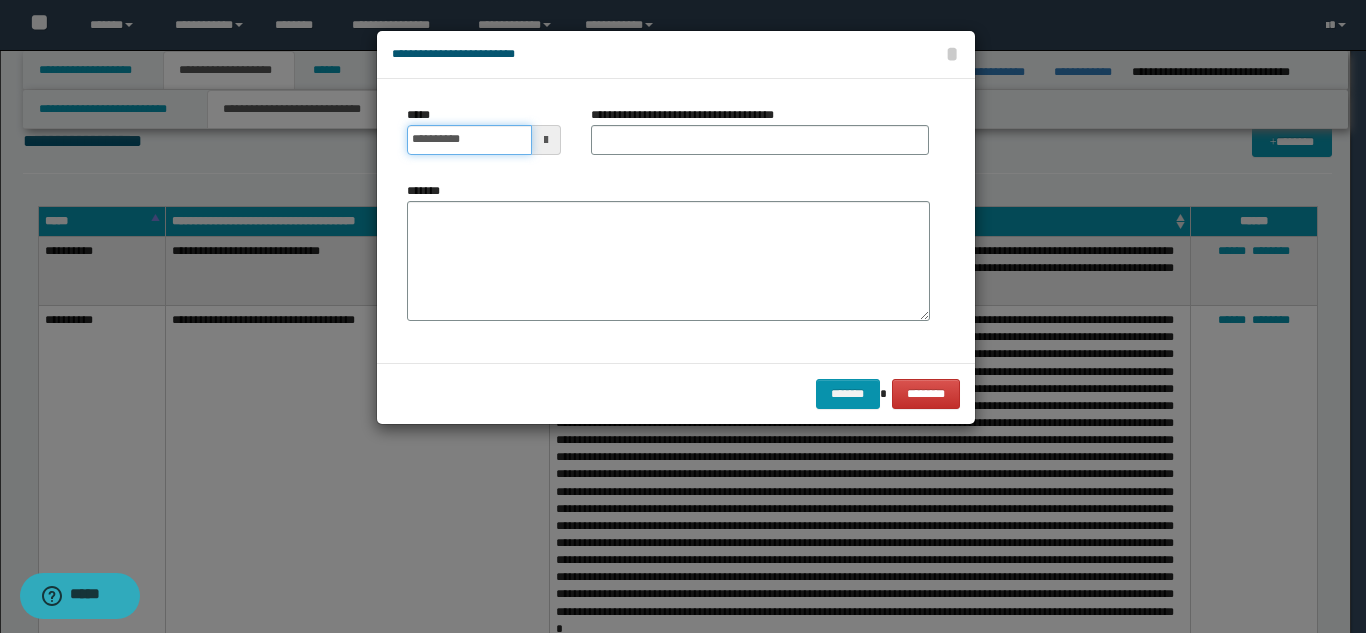 click on "**********" at bounding box center (469, 140) 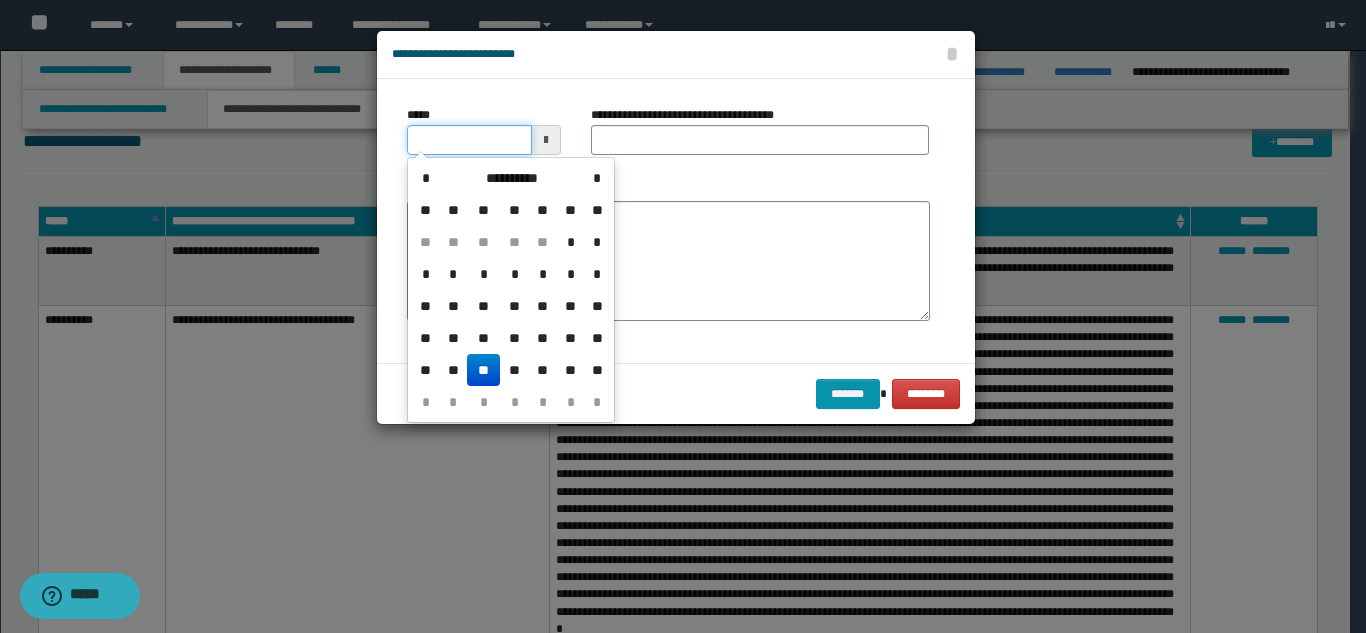 type on "**********" 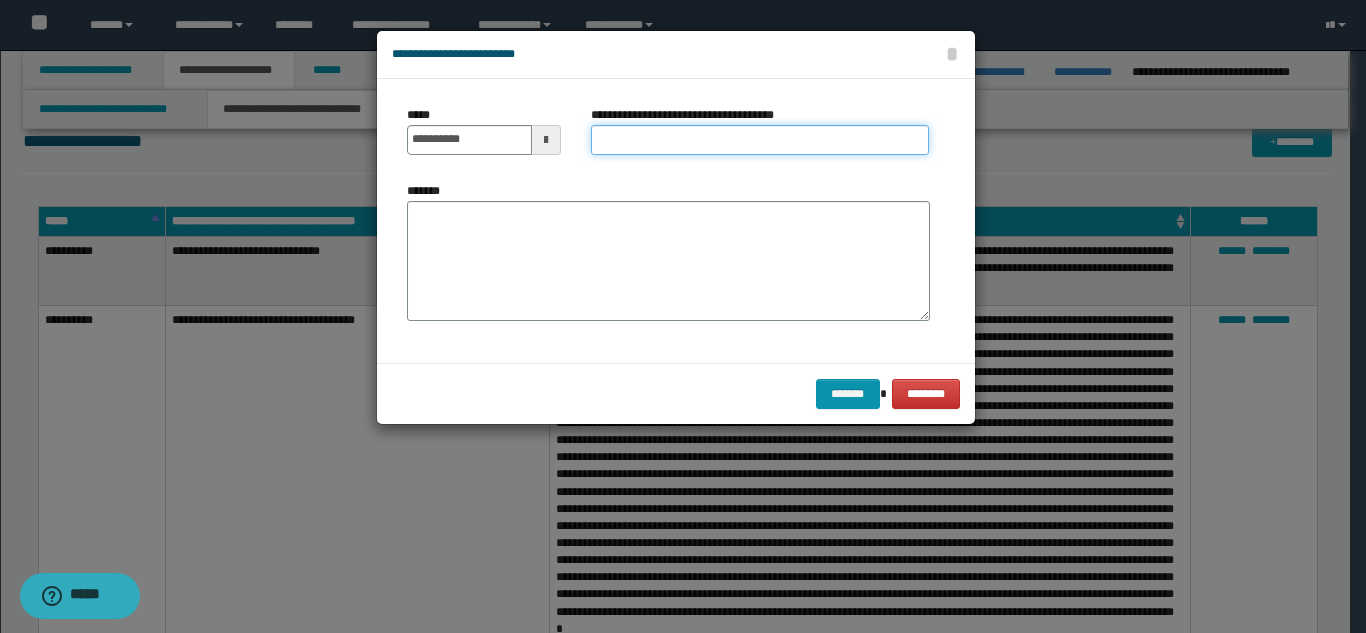 paste on "**********" 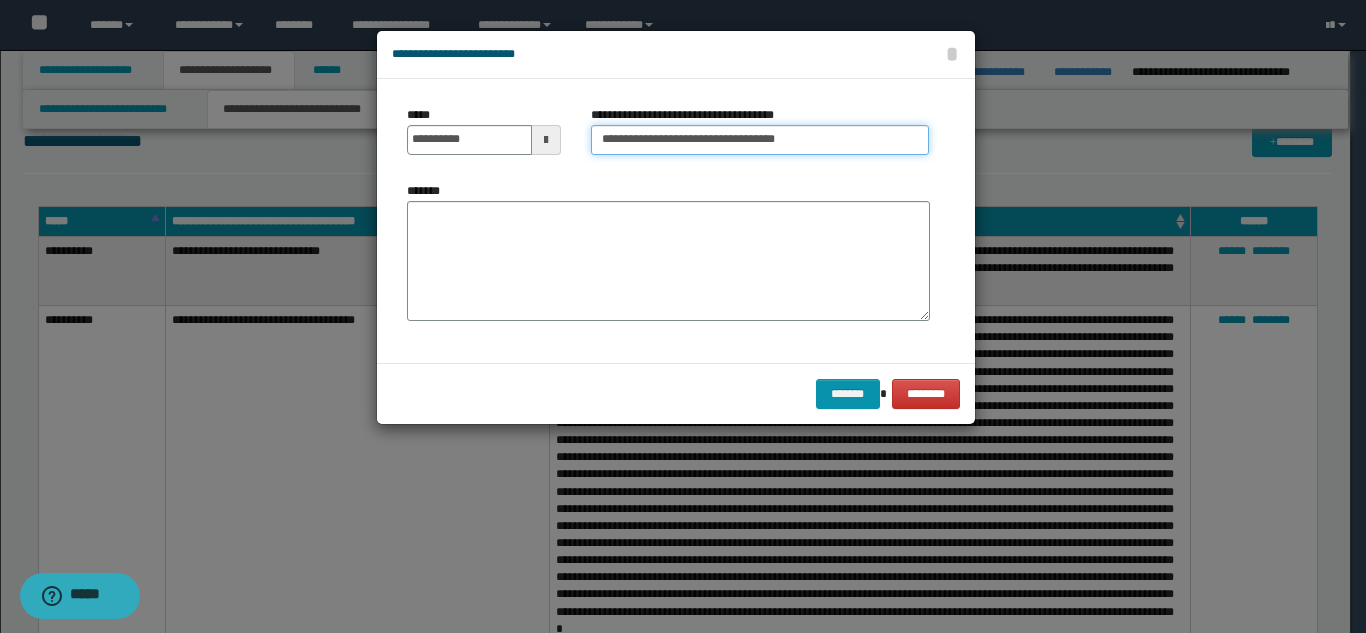 type on "**********" 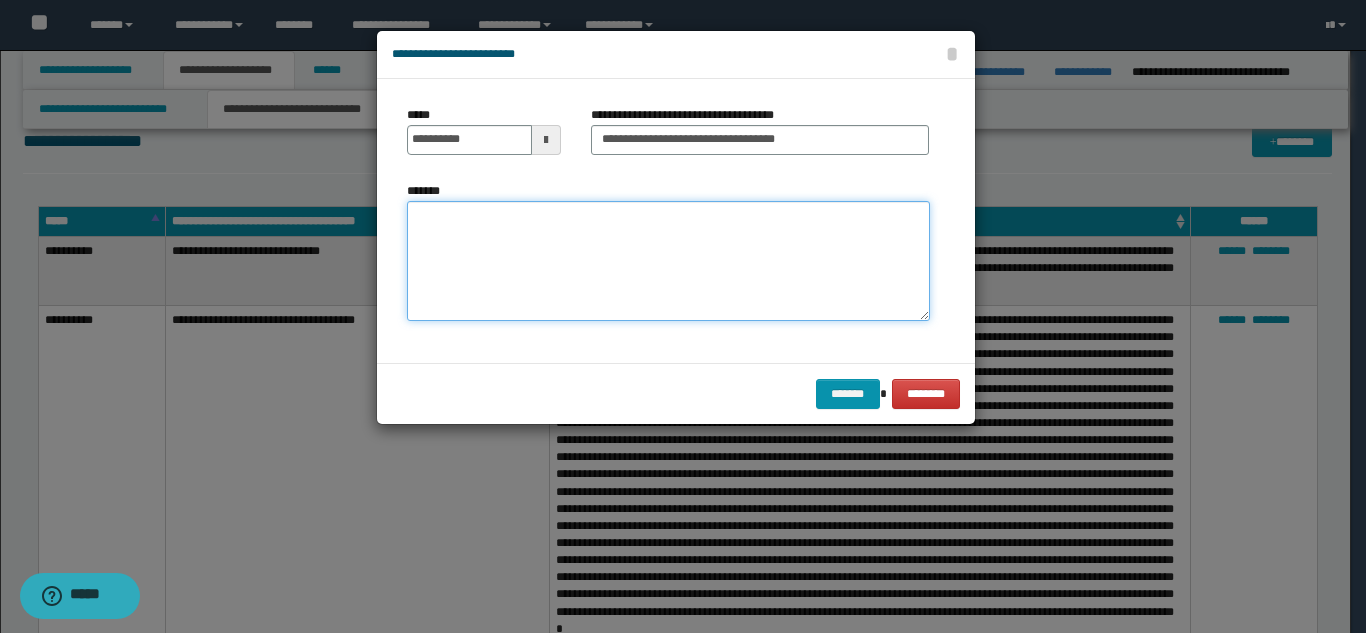 paste on "**********" 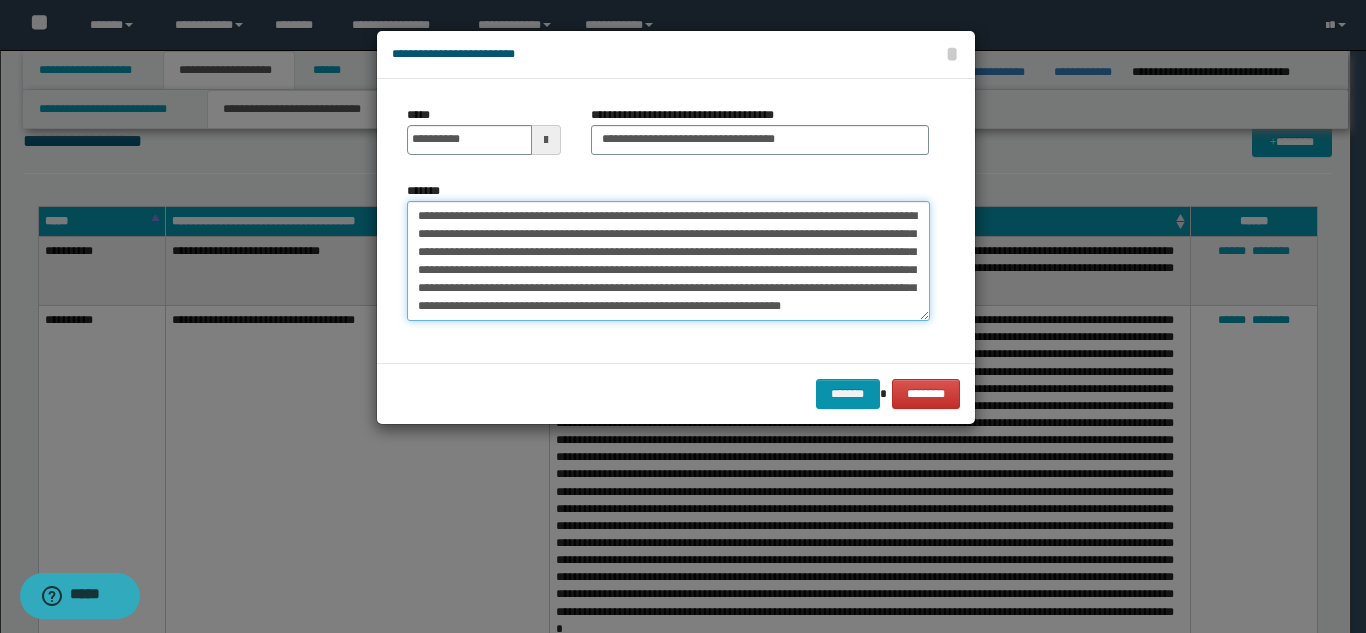 scroll, scrollTop: 12, scrollLeft: 0, axis: vertical 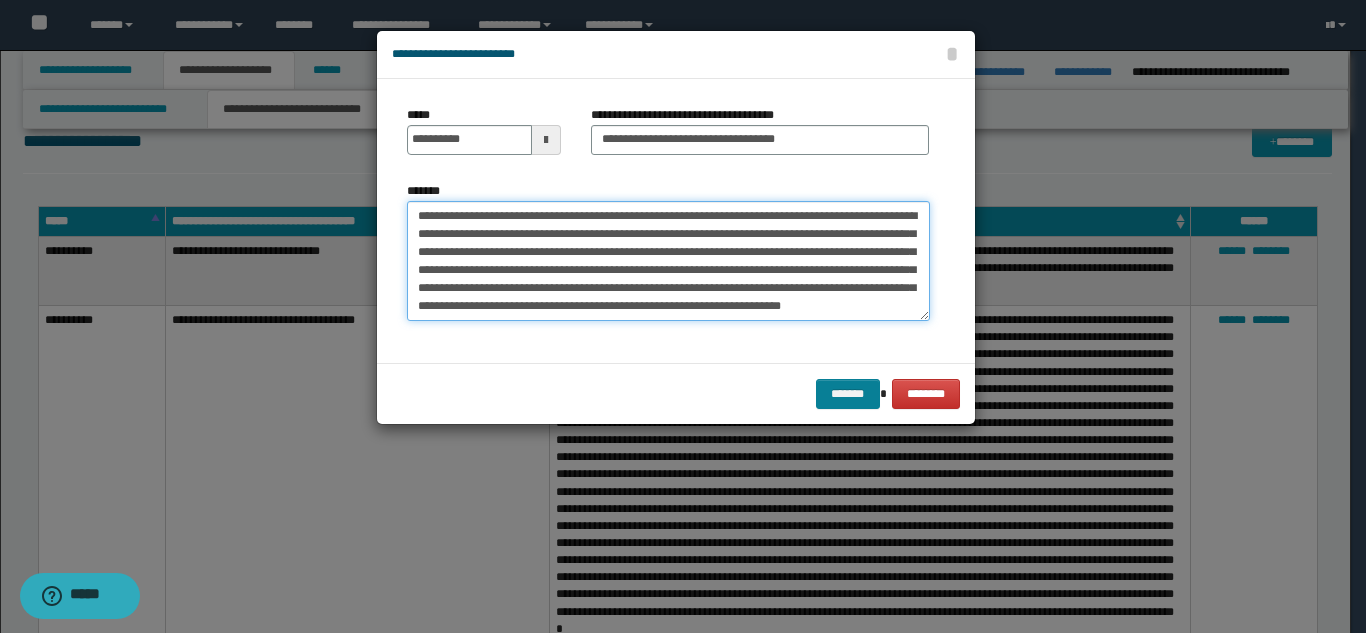 type on "**********" 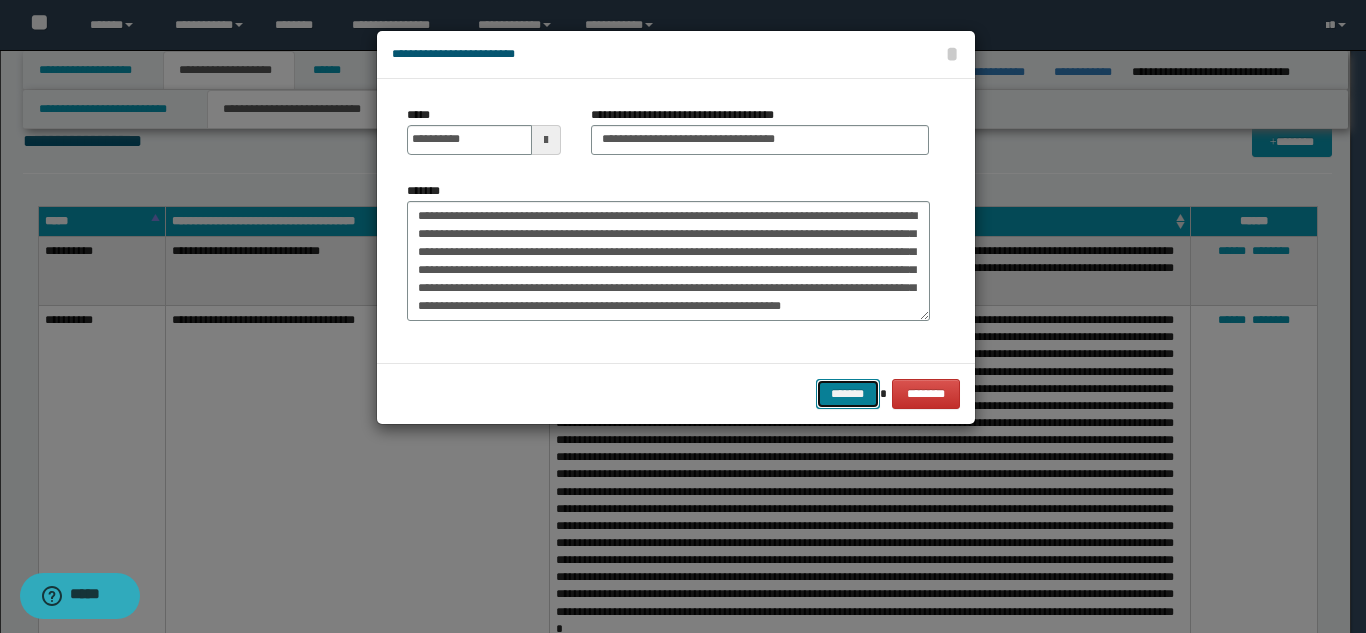 type 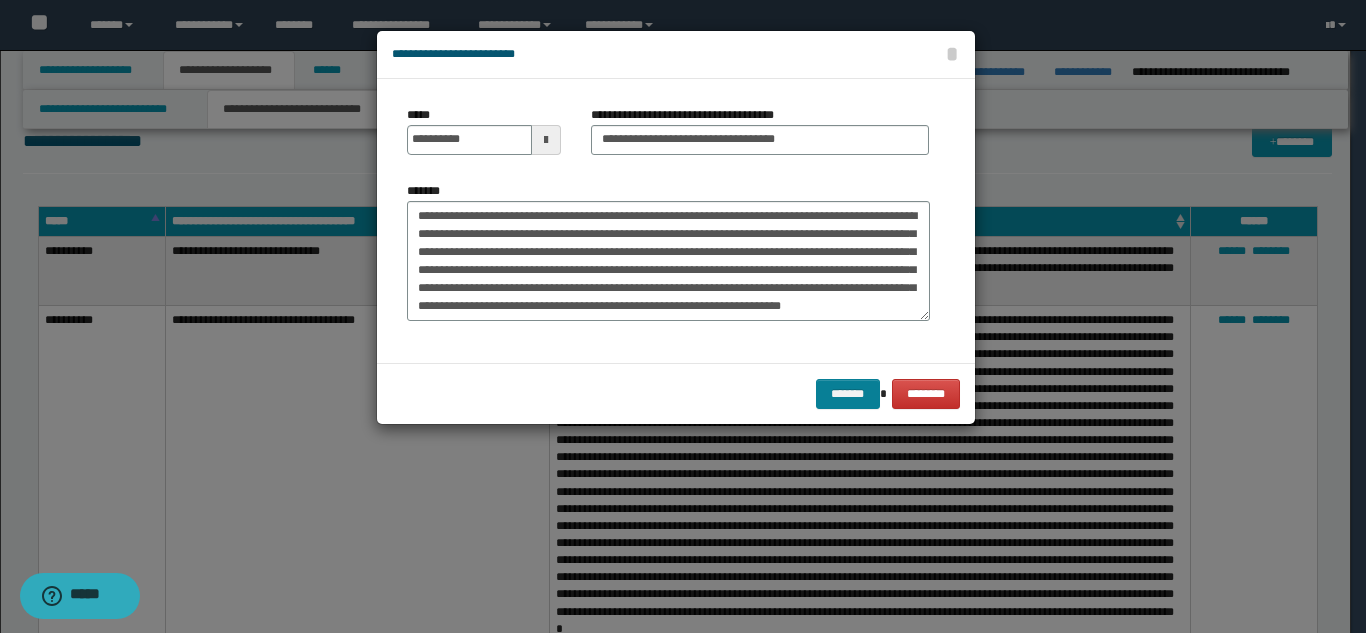 click on "*******" at bounding box center [848, 394] 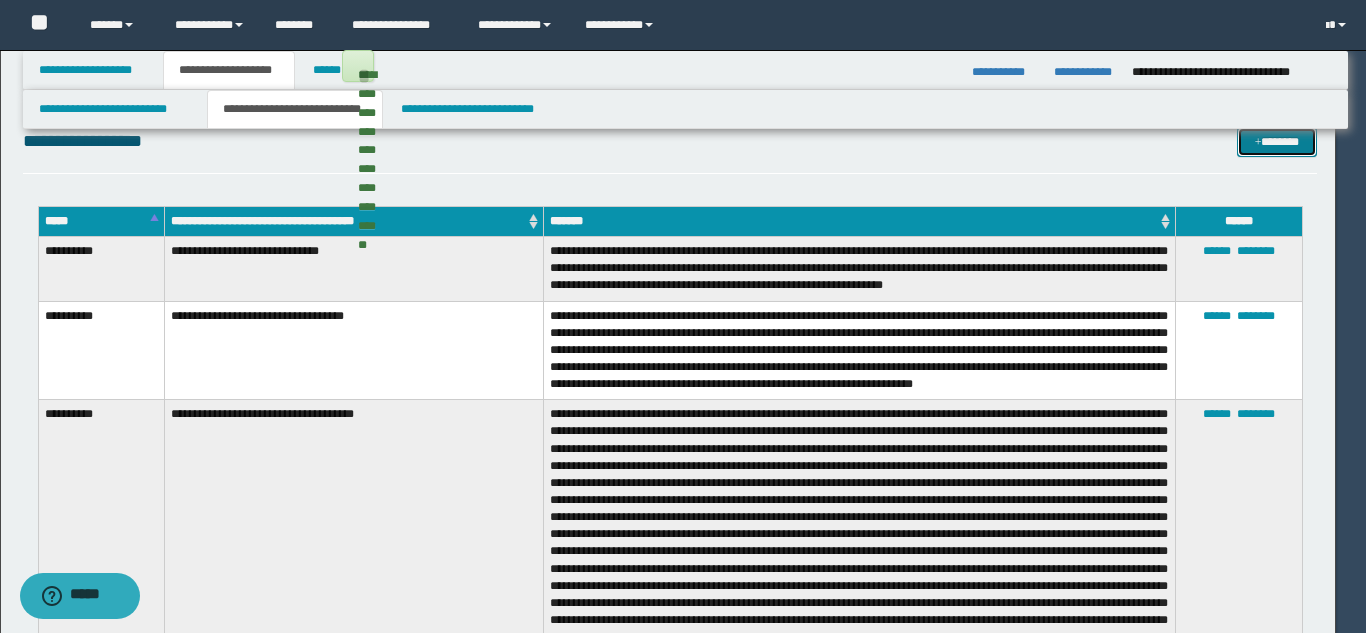 type 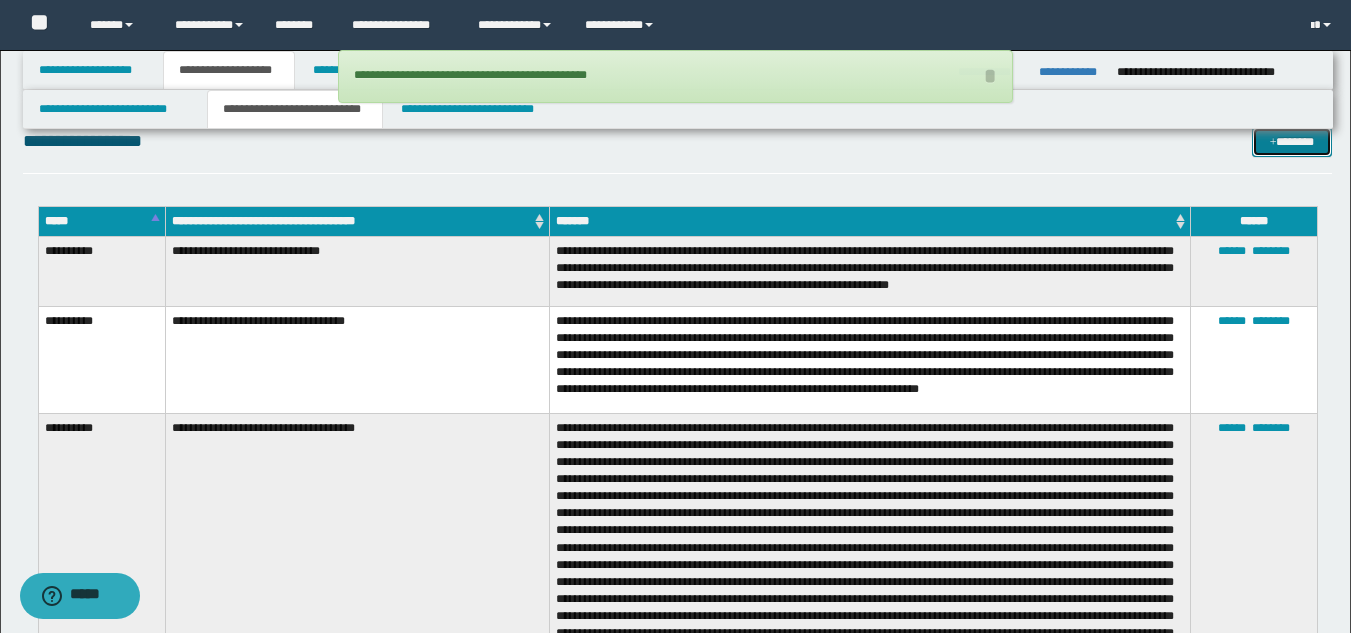 click on "*******" at bounding box center [1292, 142] 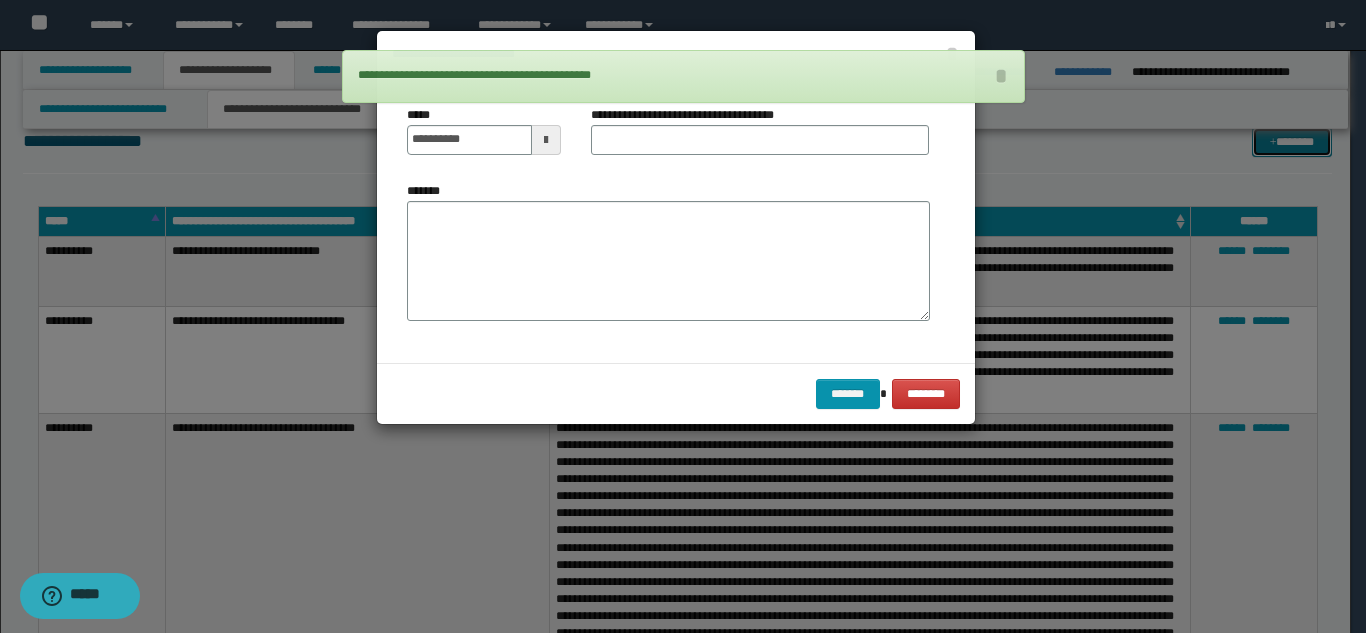 scroll, scrollTop: 0, scrollLeft: 0, axis: both 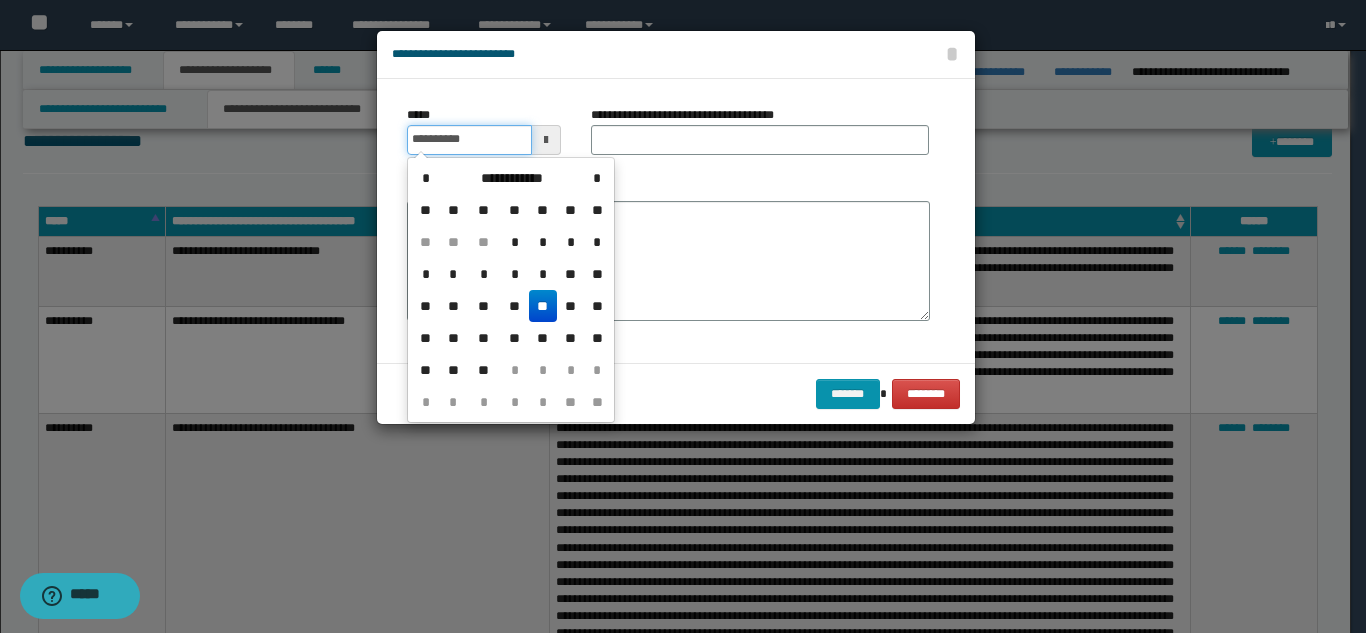 click on "**********" at bounding box center (469, 140) 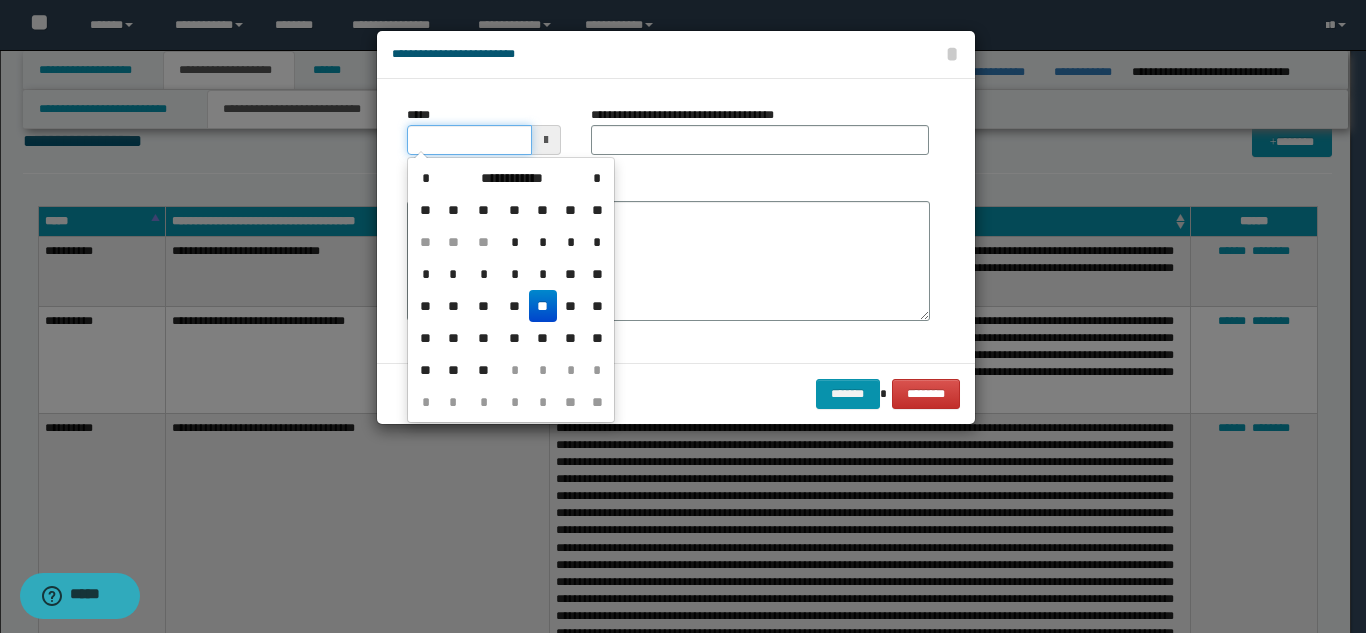 type on "**********" 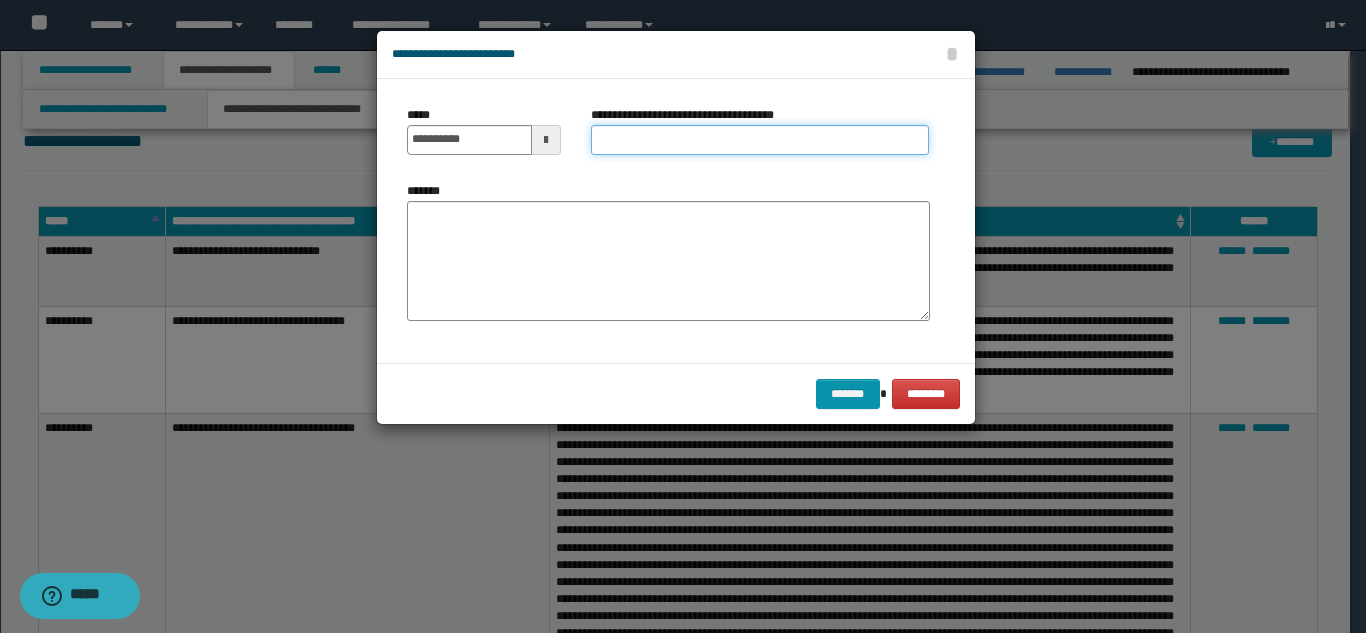 paste on "**********" 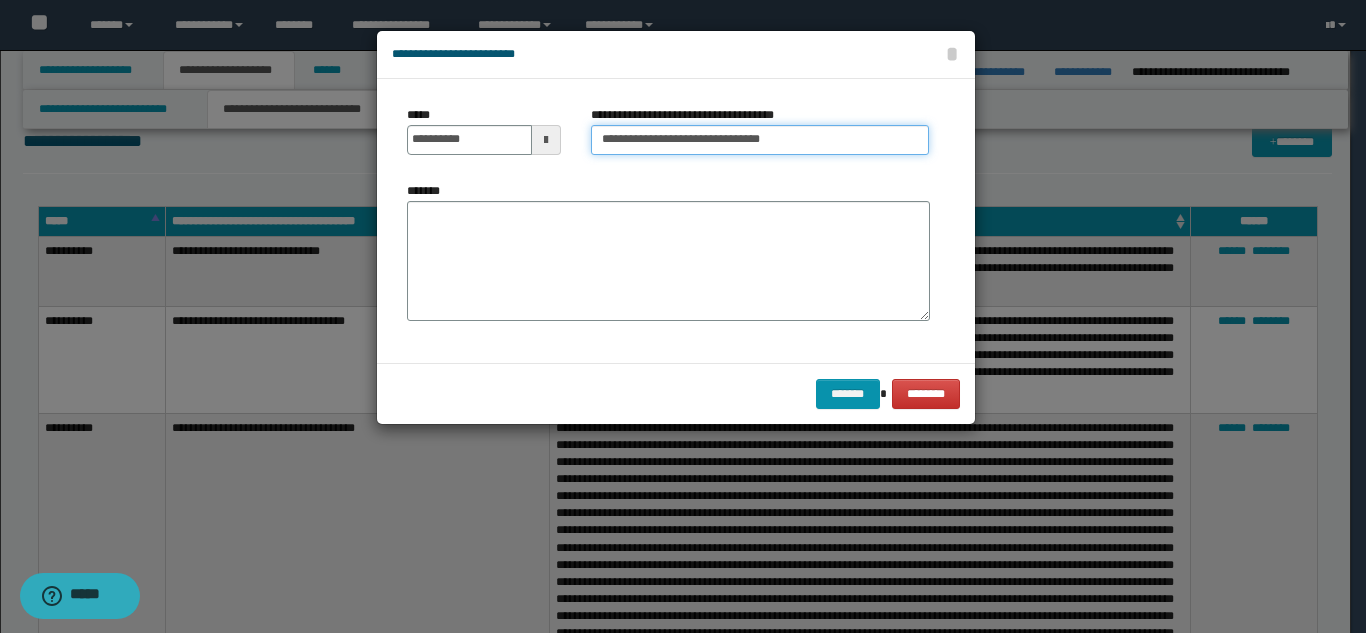 type on "**********" 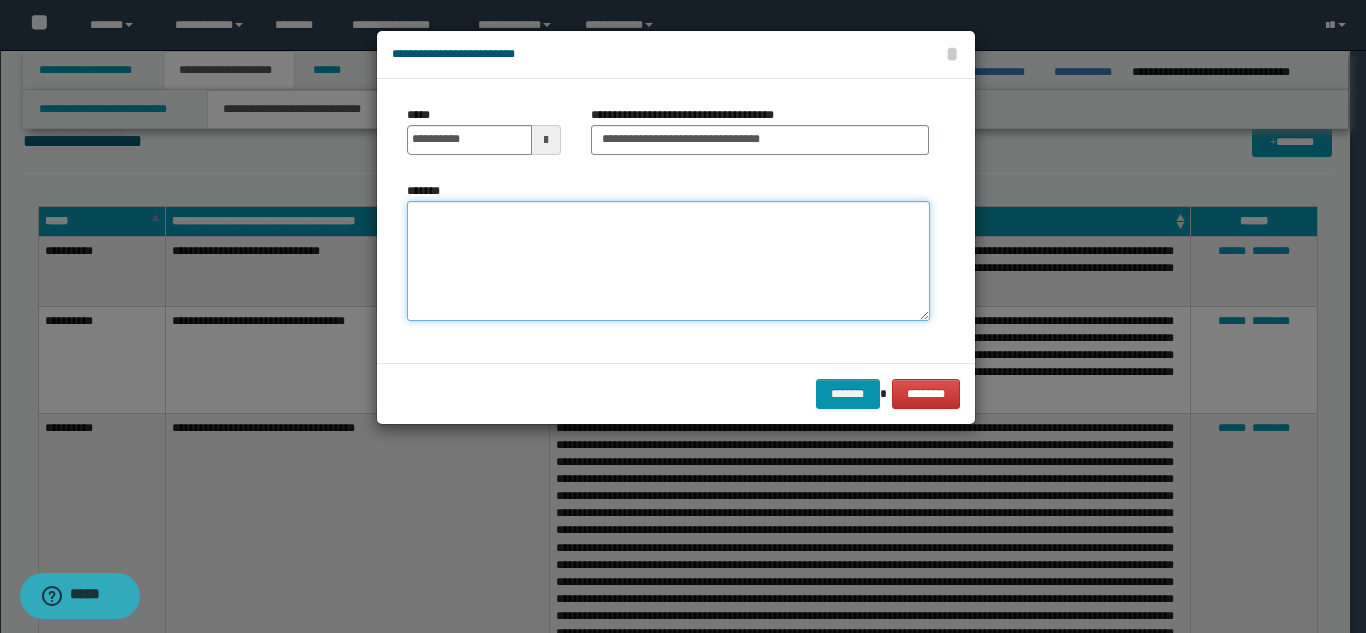 paste on "**********" 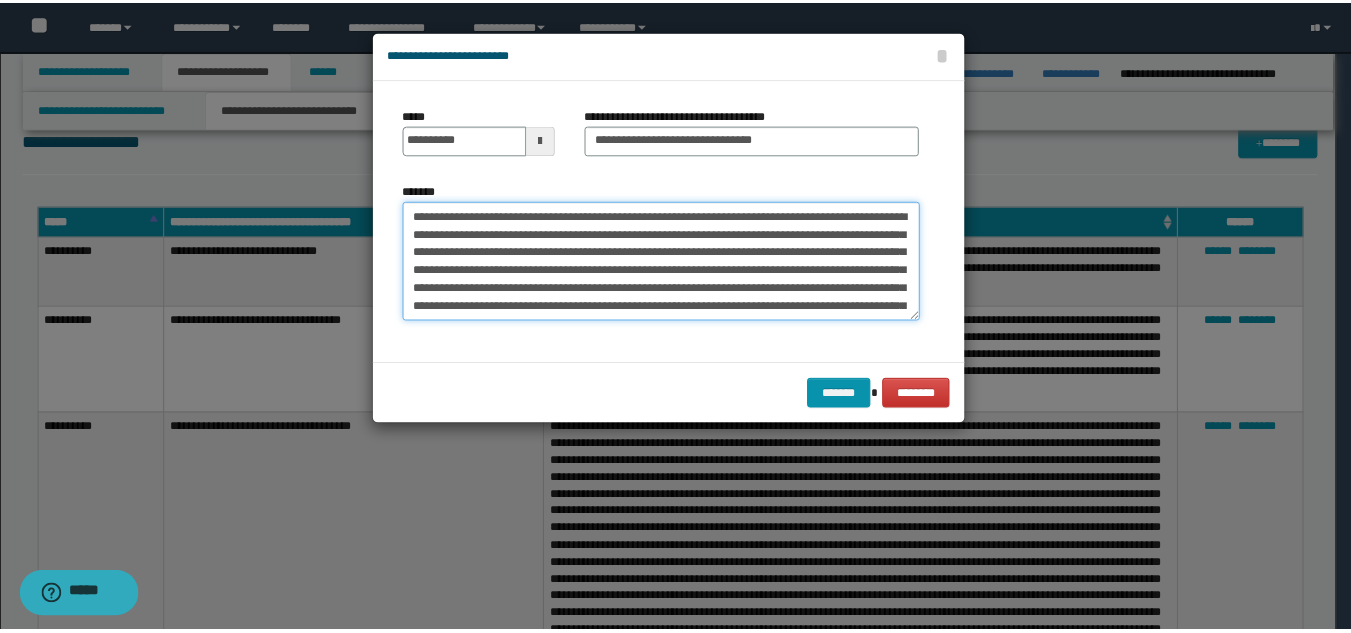 scroll, scrollTop: 156, scrollLeft: 0, axis: vertical 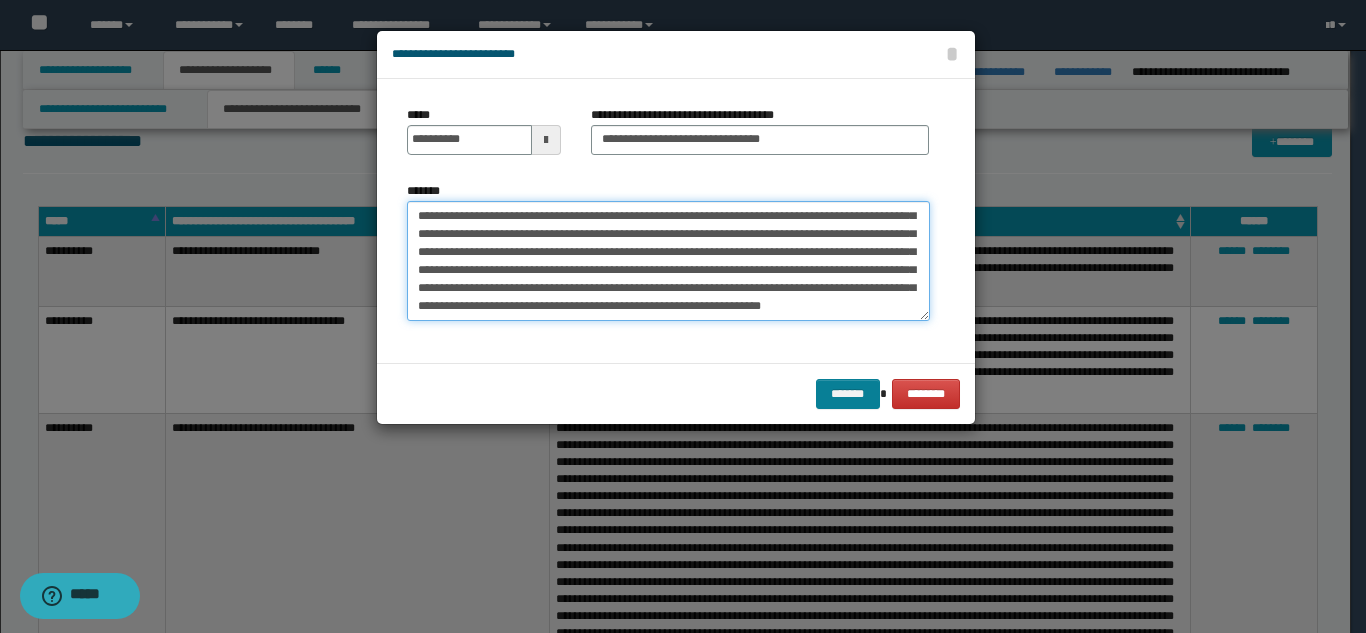 type on "**********" 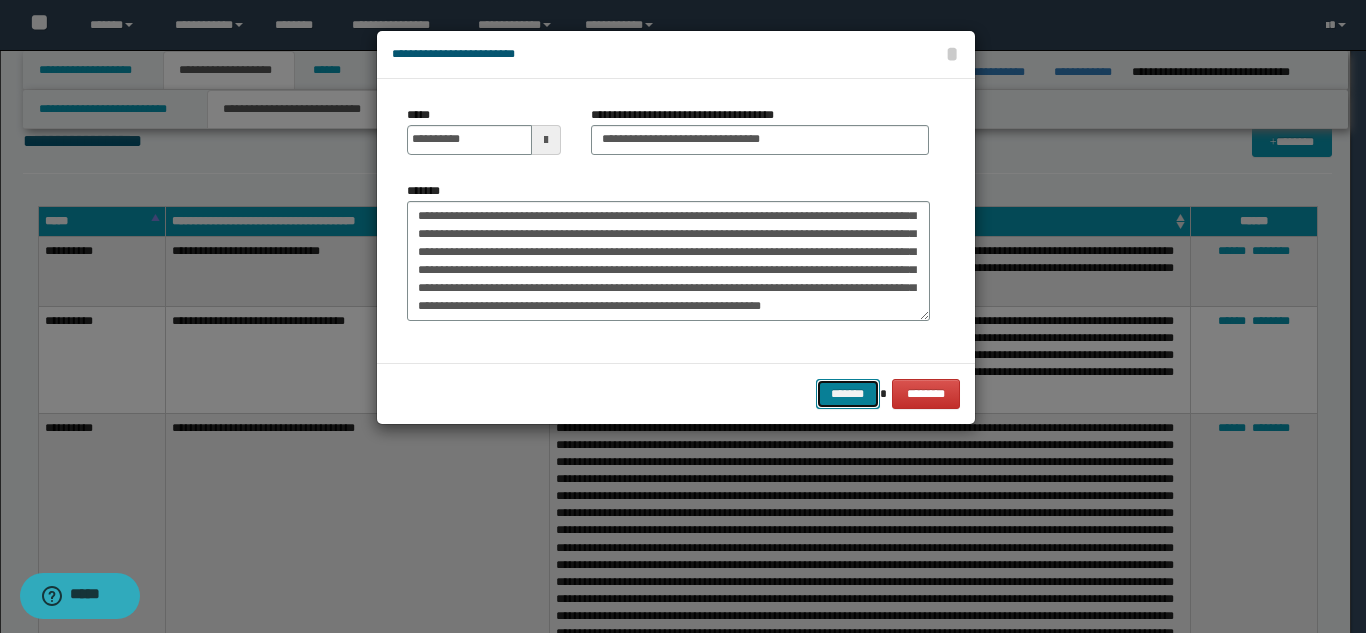 click on "*******" at bounding box center (848, 394) 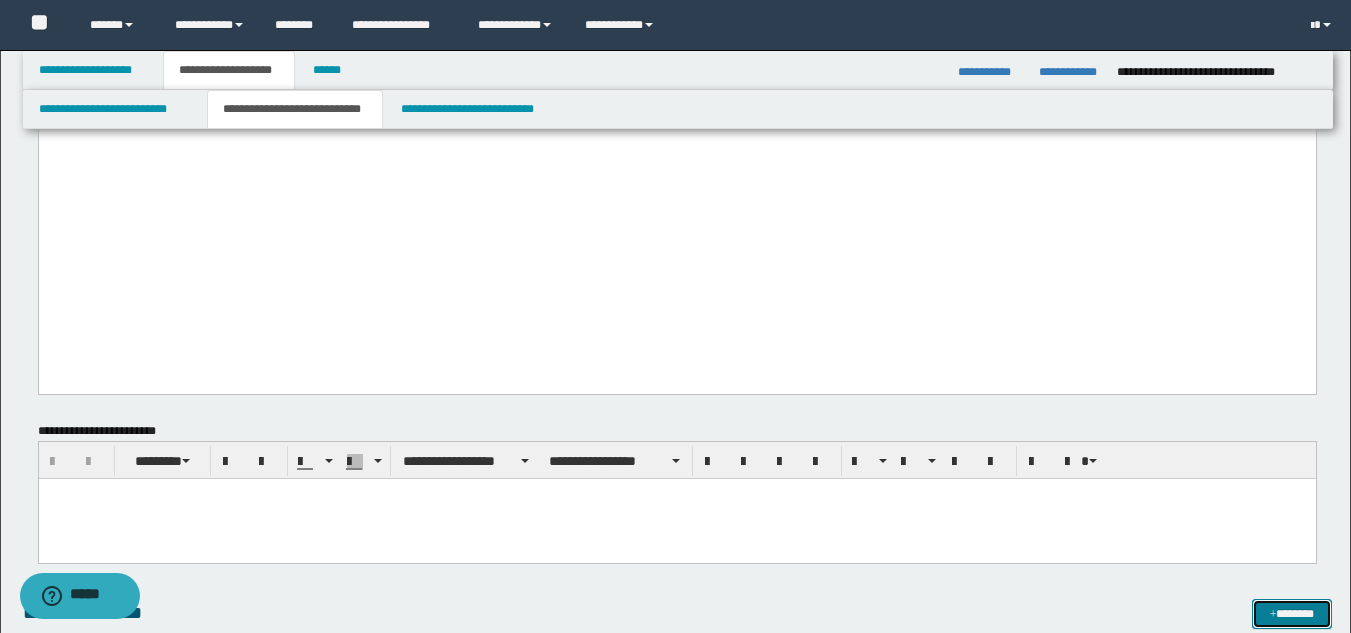 scroll, scrollTop: 1759, scrollLeft: 0, axis: vertical 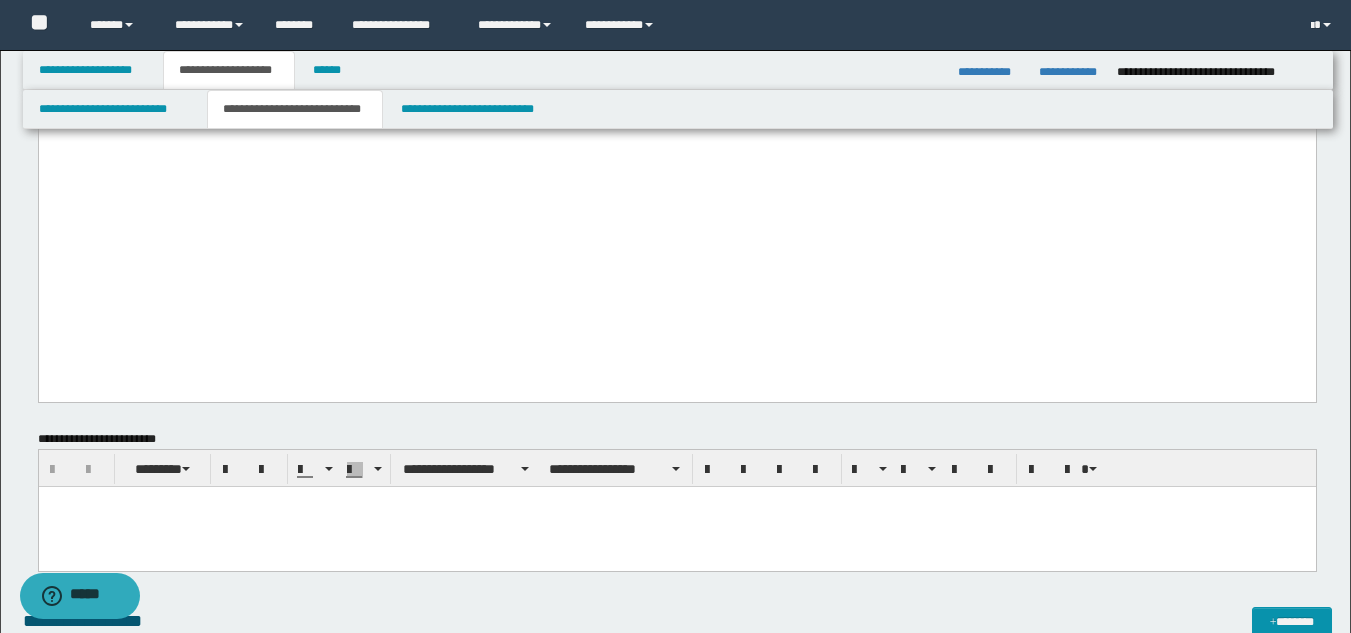 click at bounding box center [700, 73] 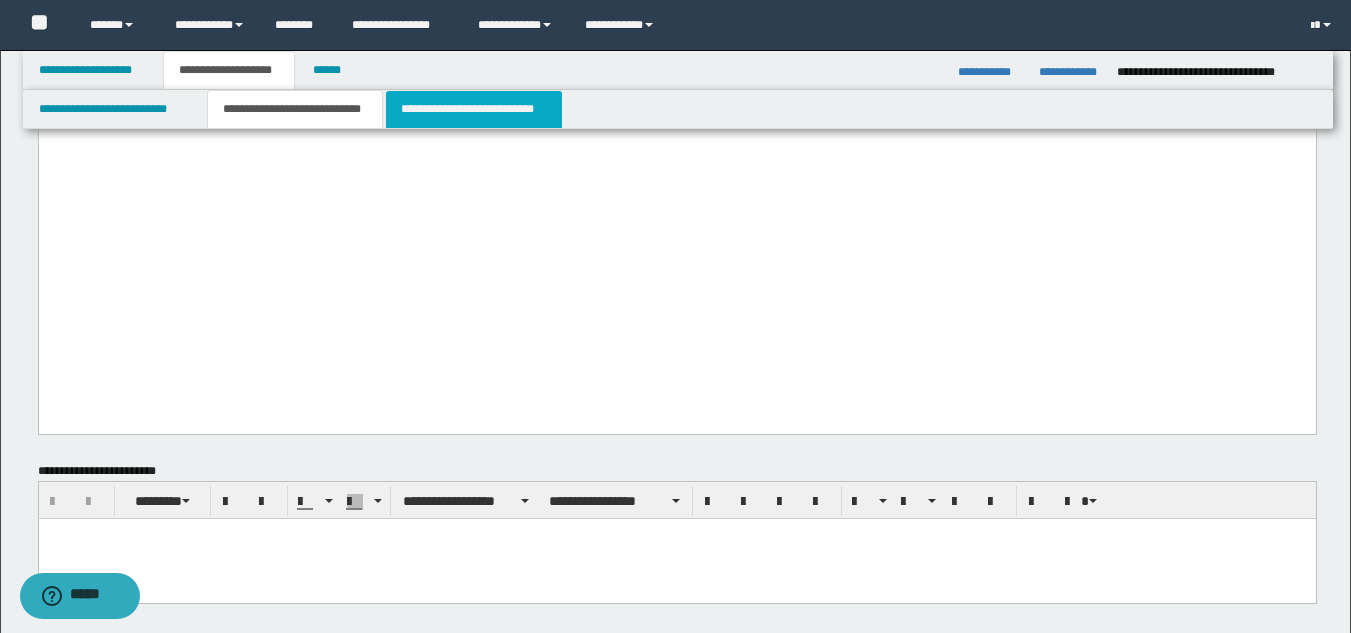 click on "**********" at bounding box center [474, 109] 